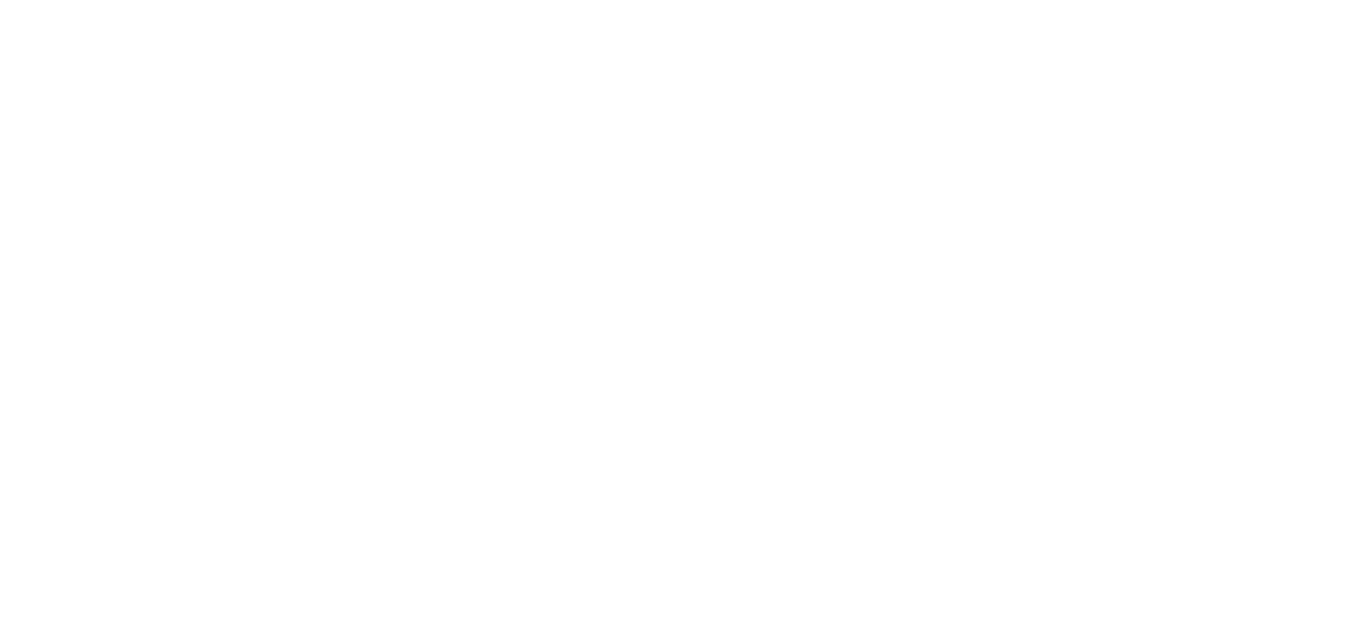scroll, scrollTop: 0, scrollLeft: 0, axis: both 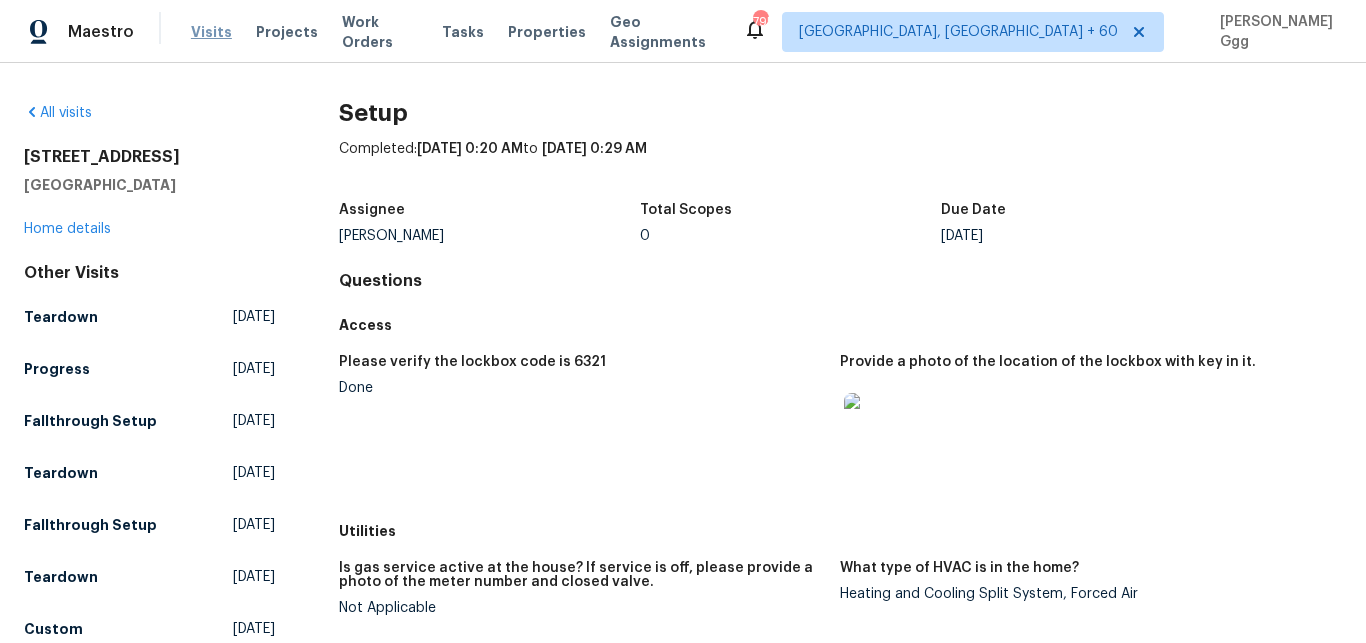 click on "Visits" at bounding box center (211, 32) 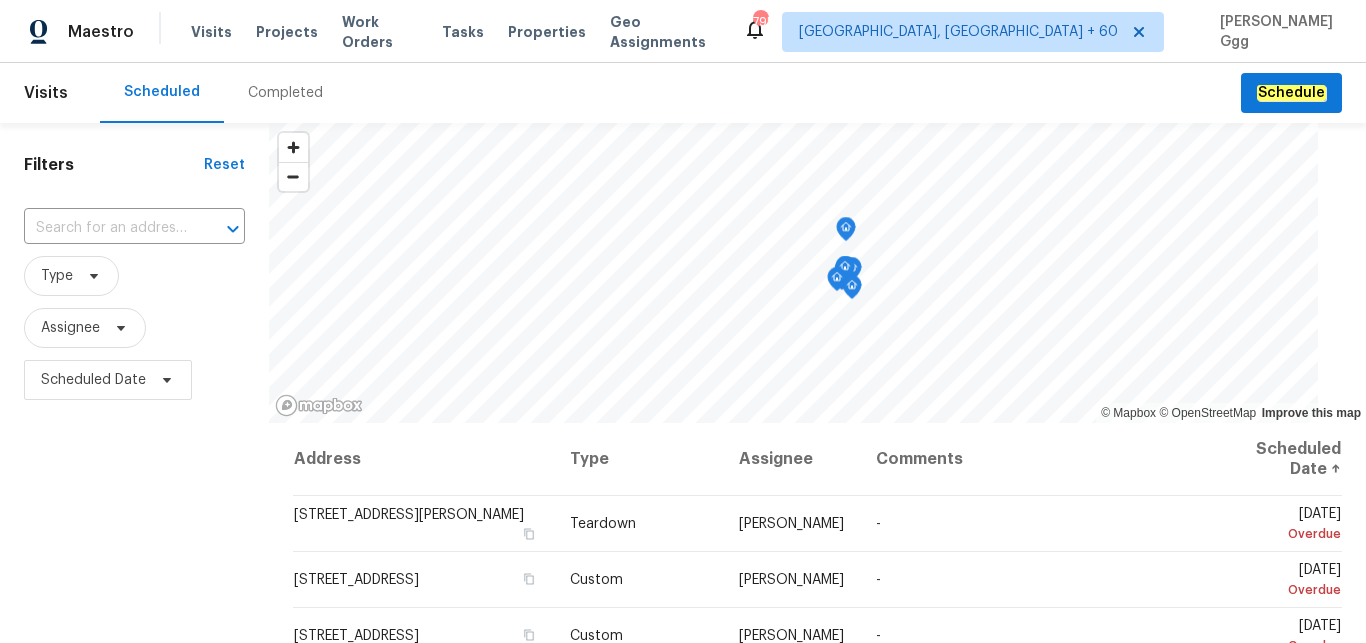 click on "Completed" at bounding box center [285, 93] 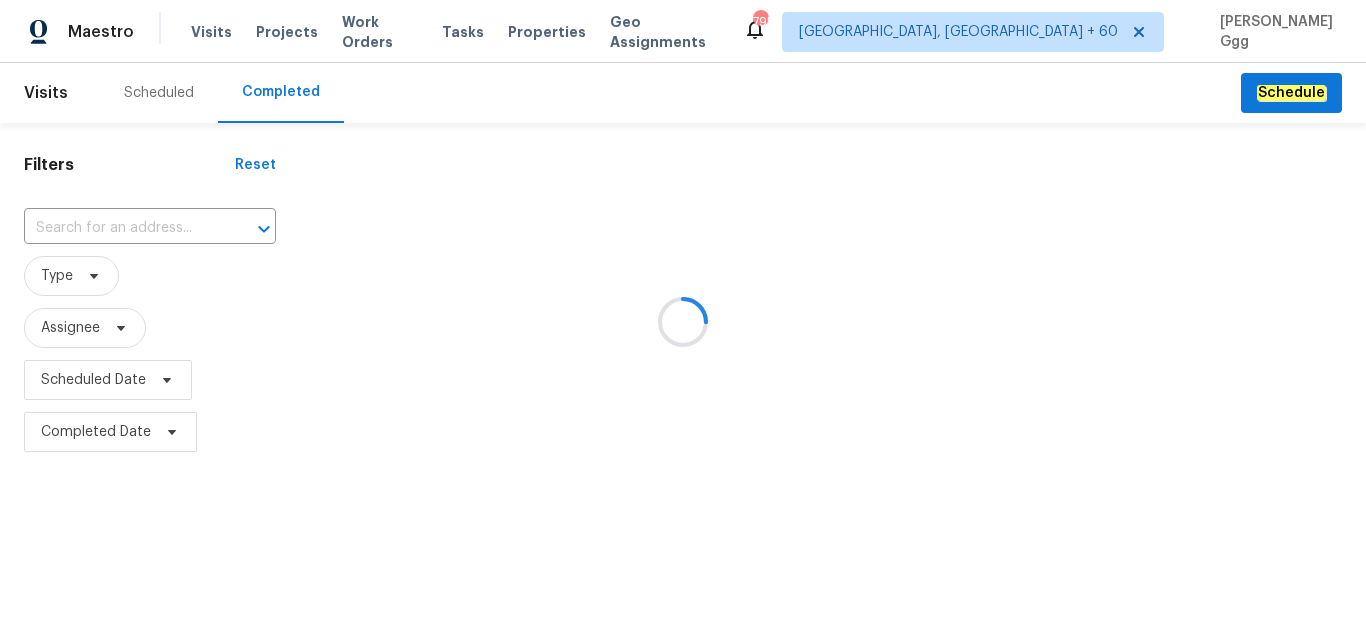 click at bounding box center (683, 321) 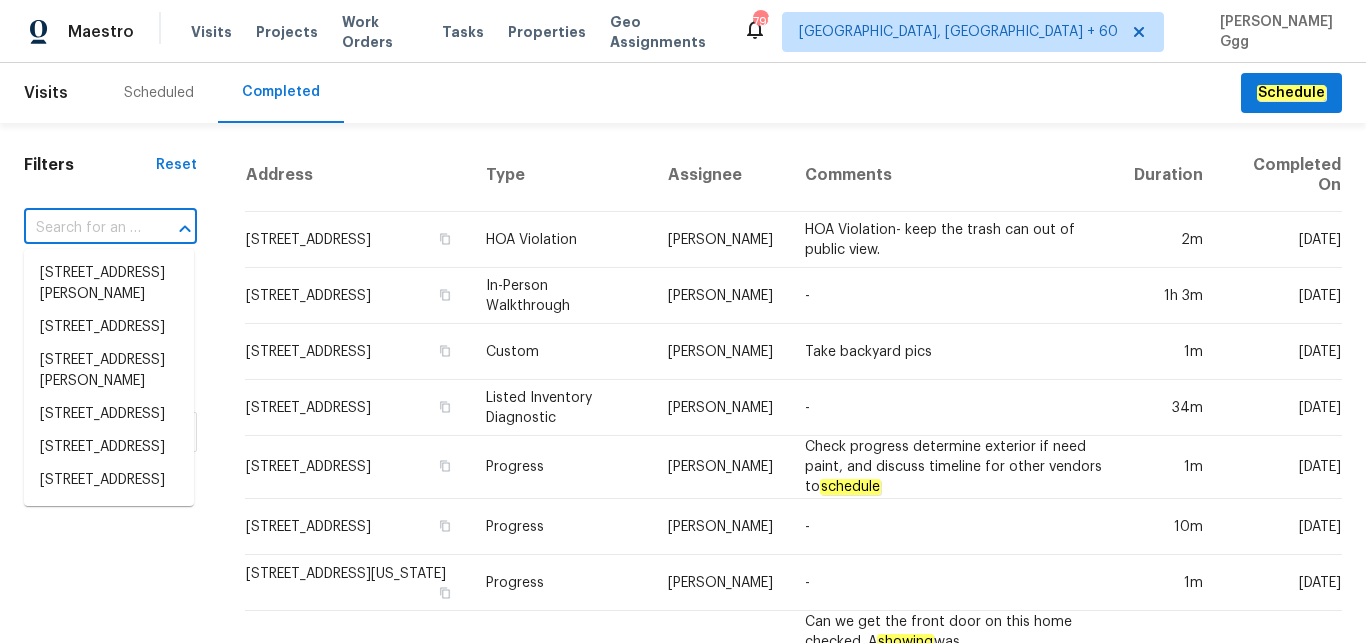 paste on "[STREET_ADDRESS]" 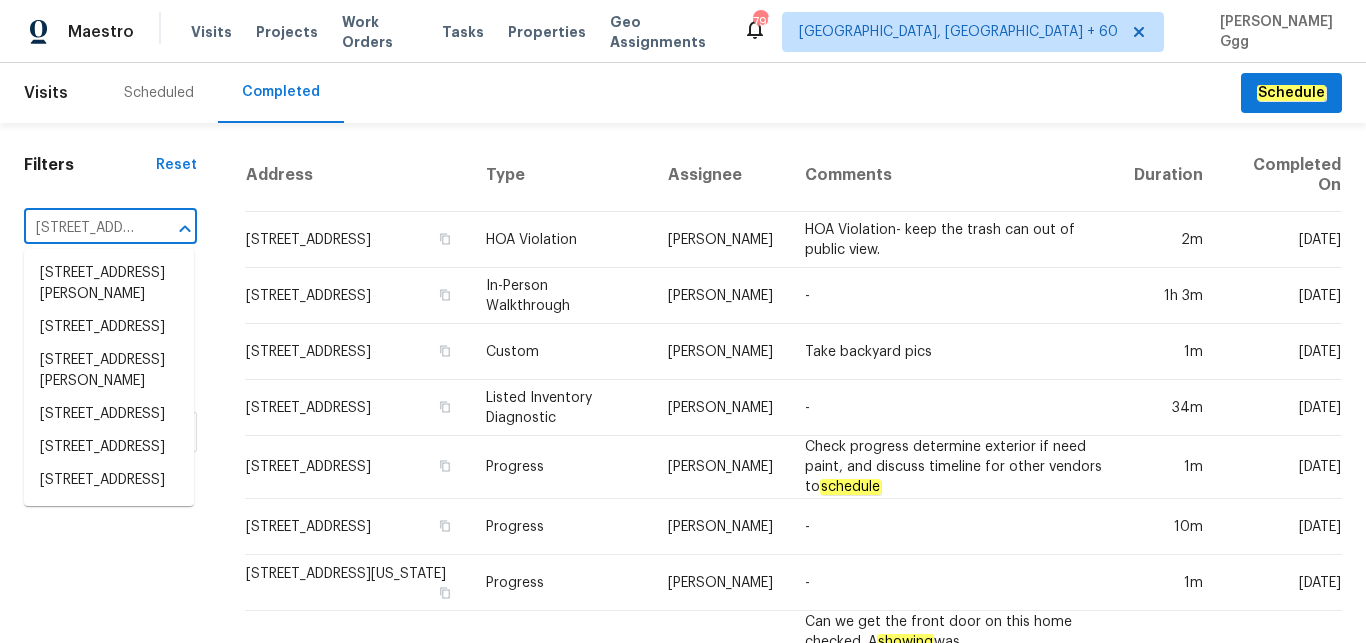 scroll, scrollTop: 0, scrollLeft: 135, axis: horizontal 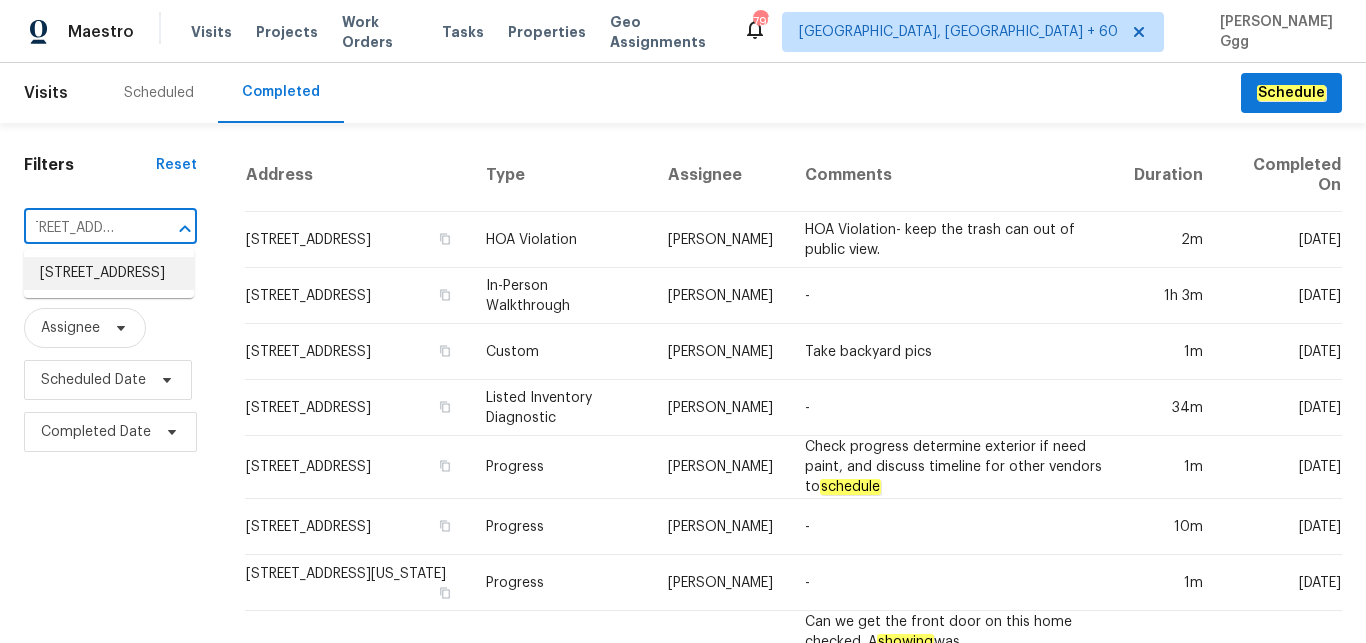 click on "[STREET_ADDRESS]" at bounding box center [109, 273] 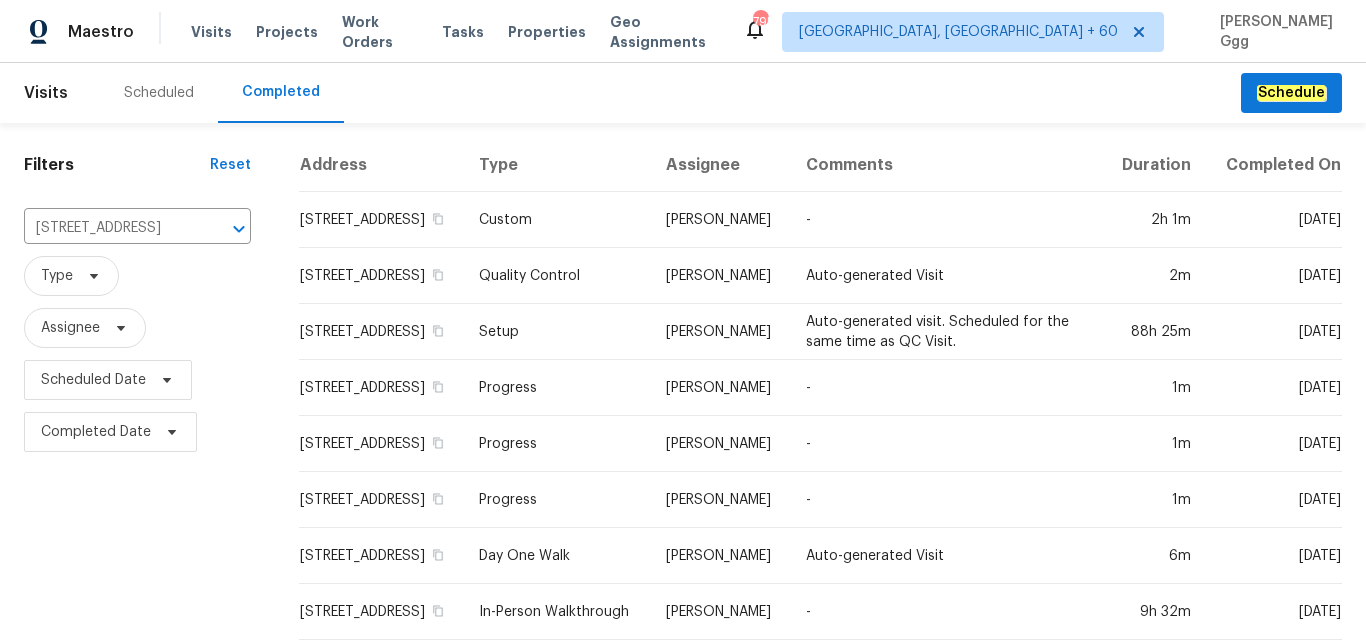 drag, startPoint x: 548, startPoint y: 347, endPoint x: 542, endPoint y: 332, distance: 16.155495 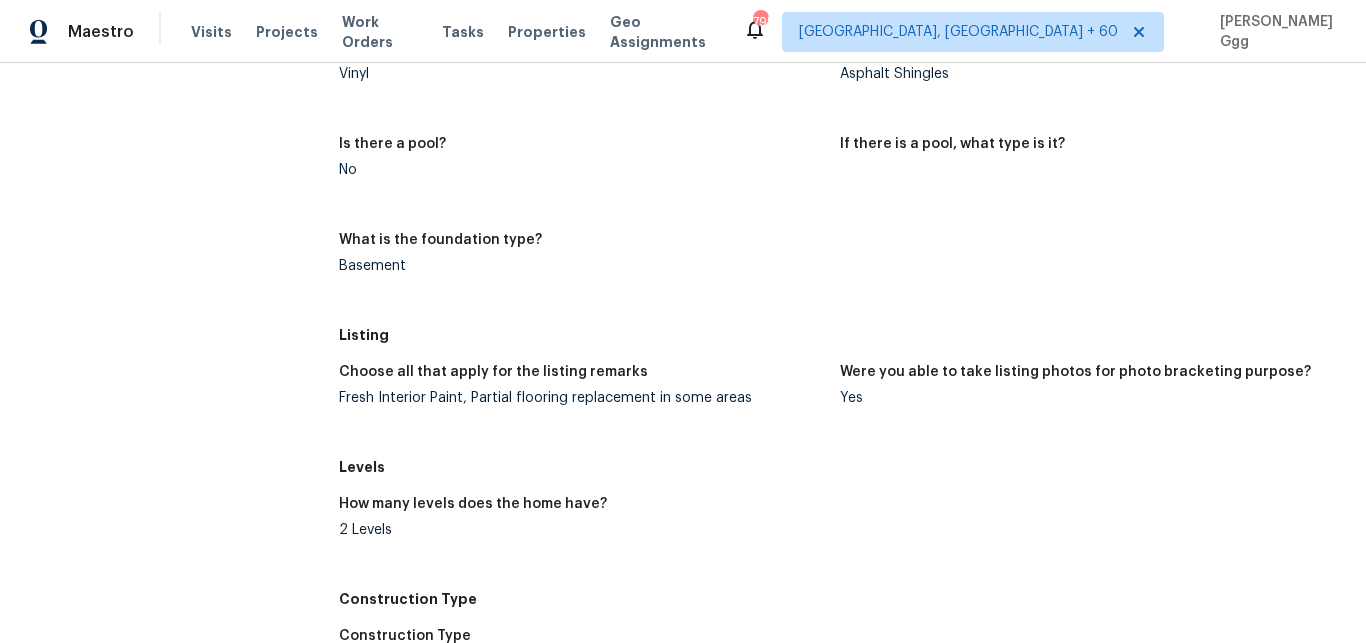 scroll, scrollTop: 1260, scrollLeft: 0, axis: vertical 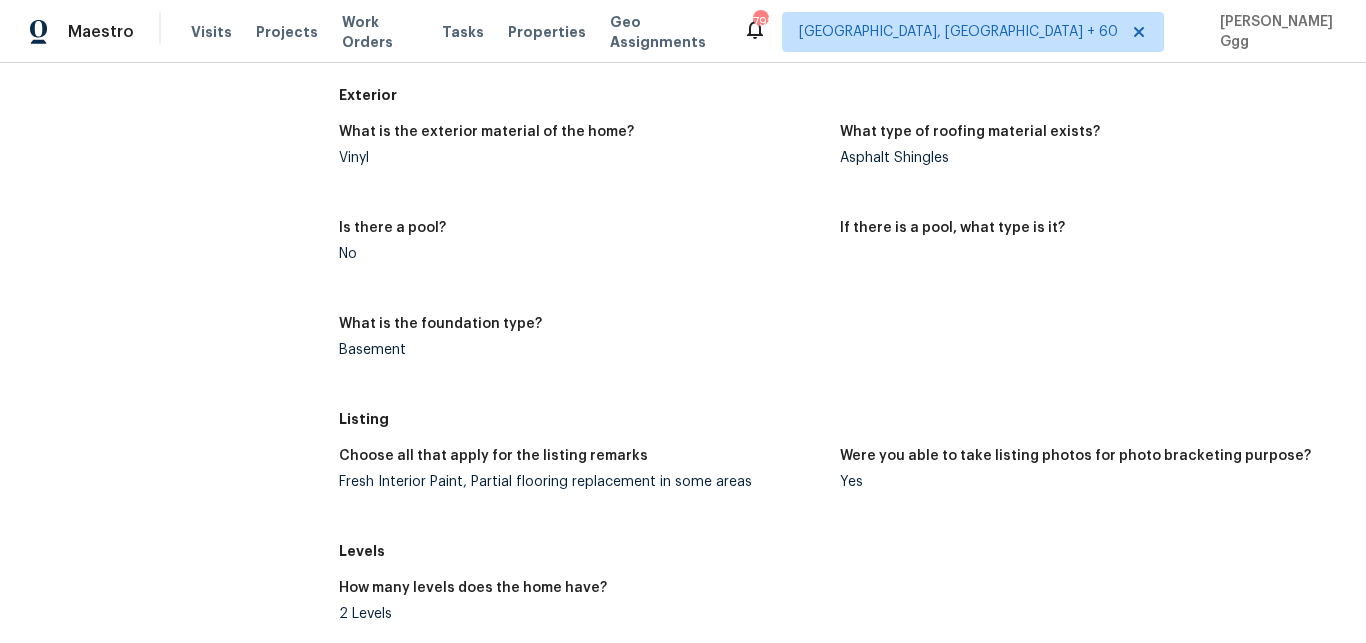 click on "Choose all that apply for the listing remarks" at bounding box center [582, 462] 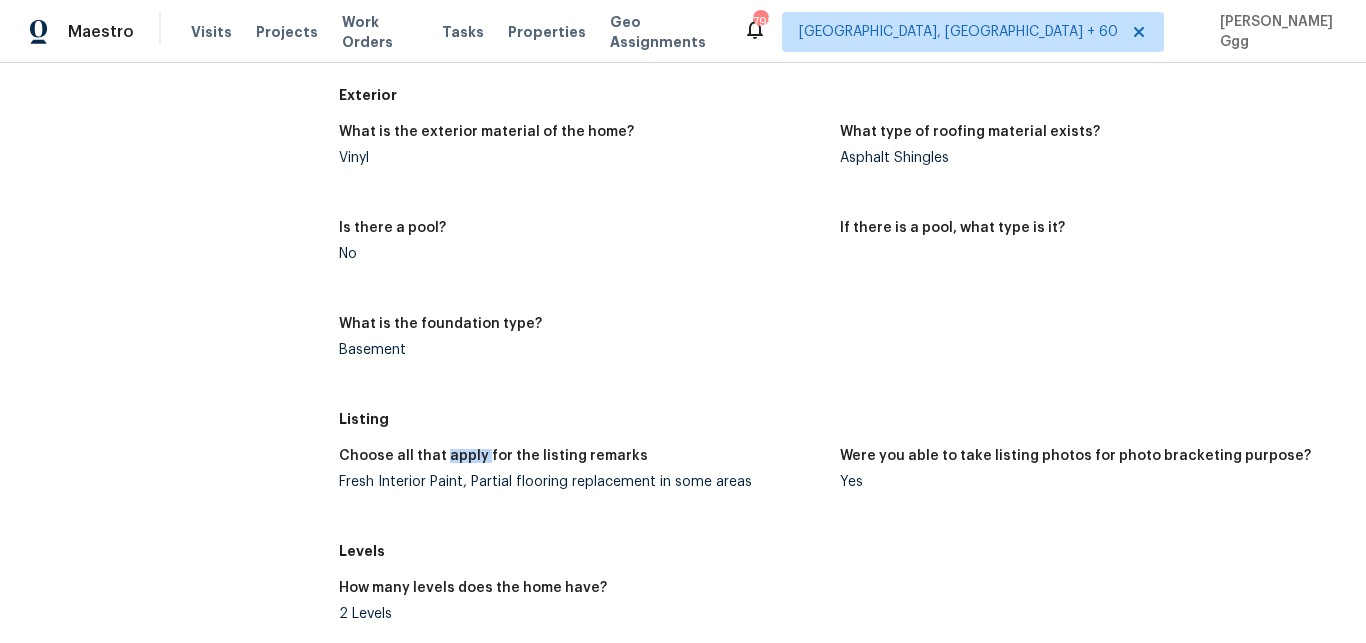 click on "Choose all that apply for the listing remarks" at bounding box center (582, 462) 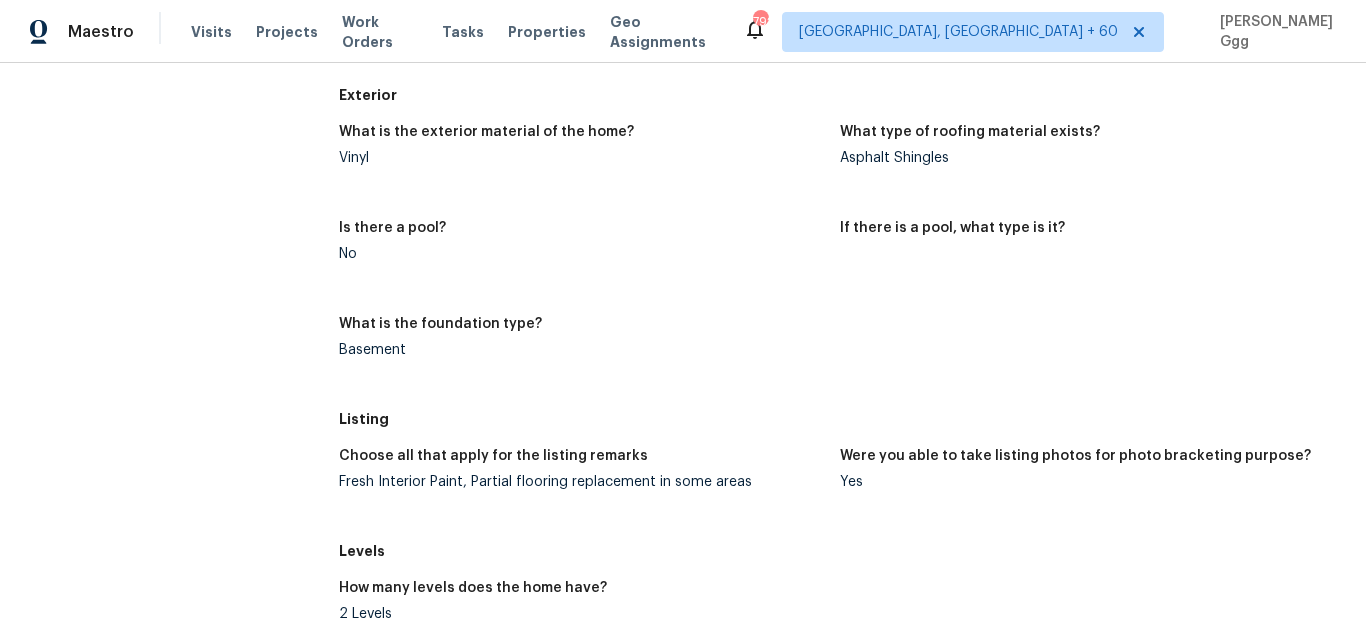 click on "Fresh Interior Paint, Partial flooring replacement in some areas" at bounding box center [582, 482] 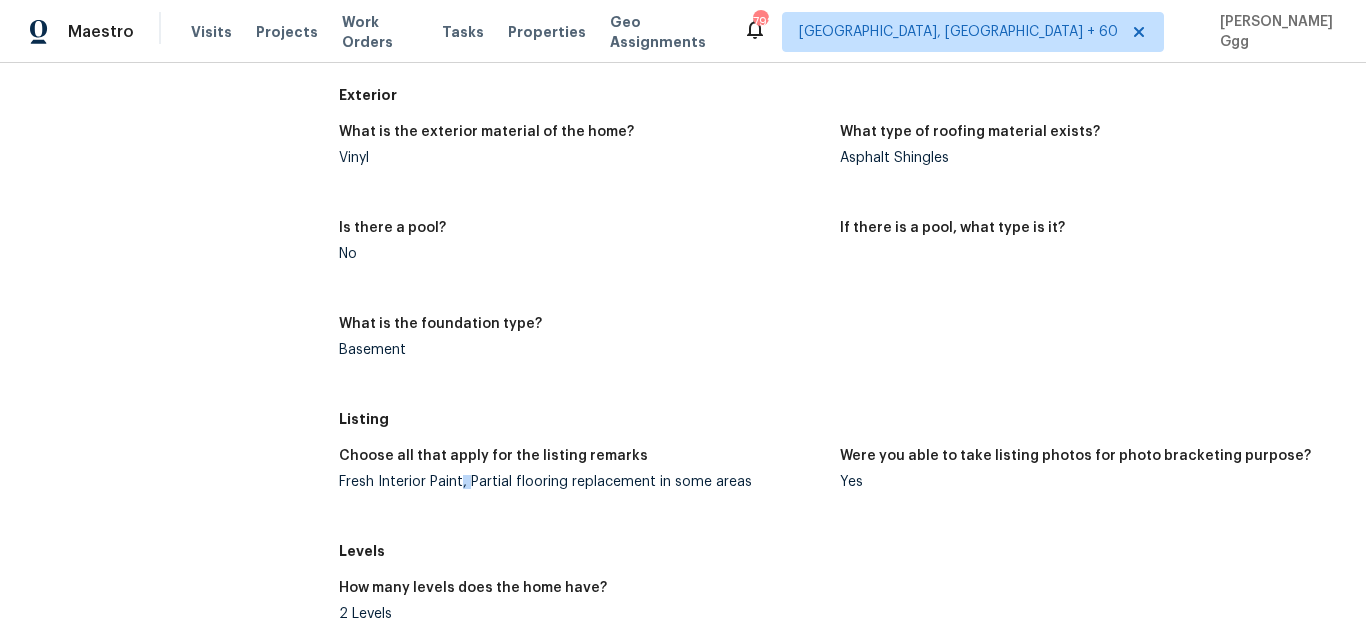 click on "Fresh Interior Paint, Partial flooring replacement in some areas" at bounding box center (582, 482) 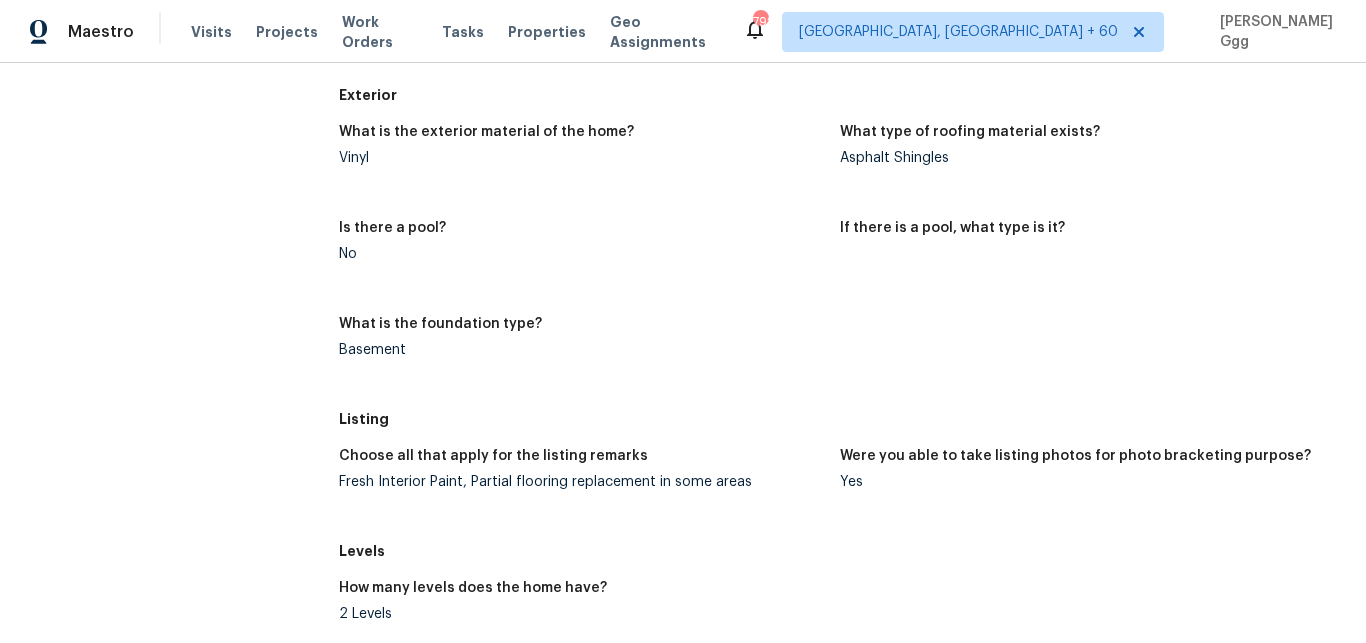click on "Fresh Interior Paint, Partial flooring replacement in some areas" at bounding box center [582, 482] 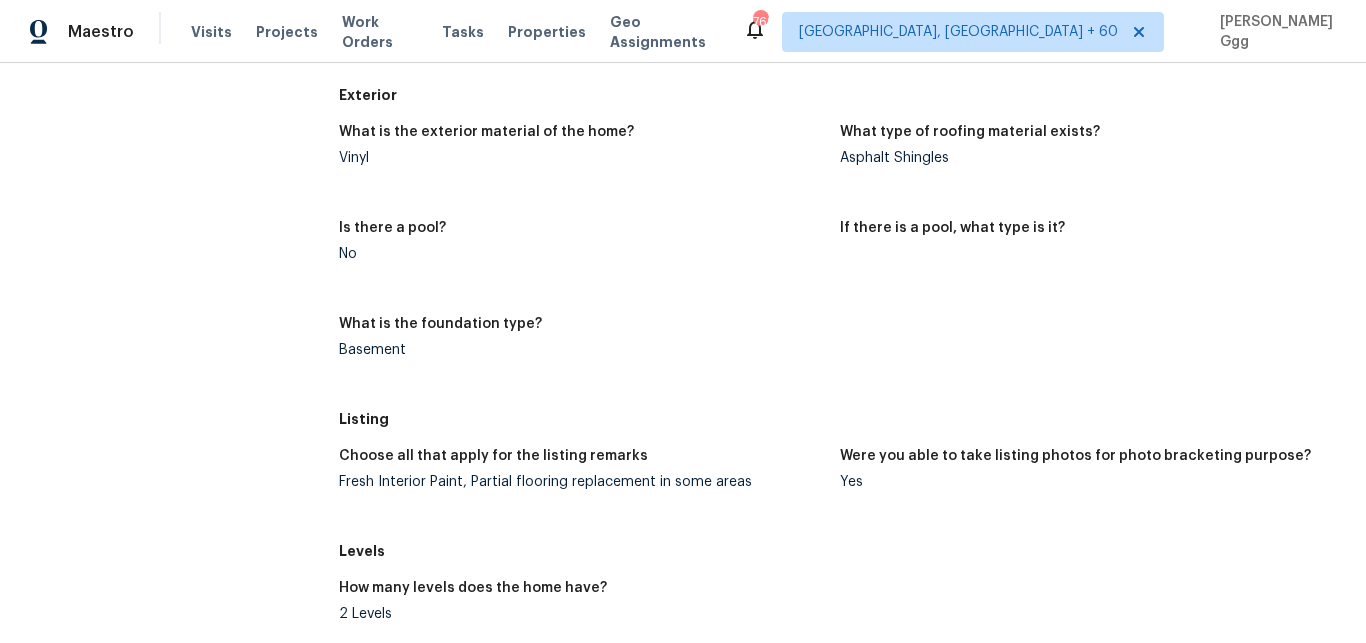 scroll, scrollTop: 756, scrollLeft: 0, axis: vertical 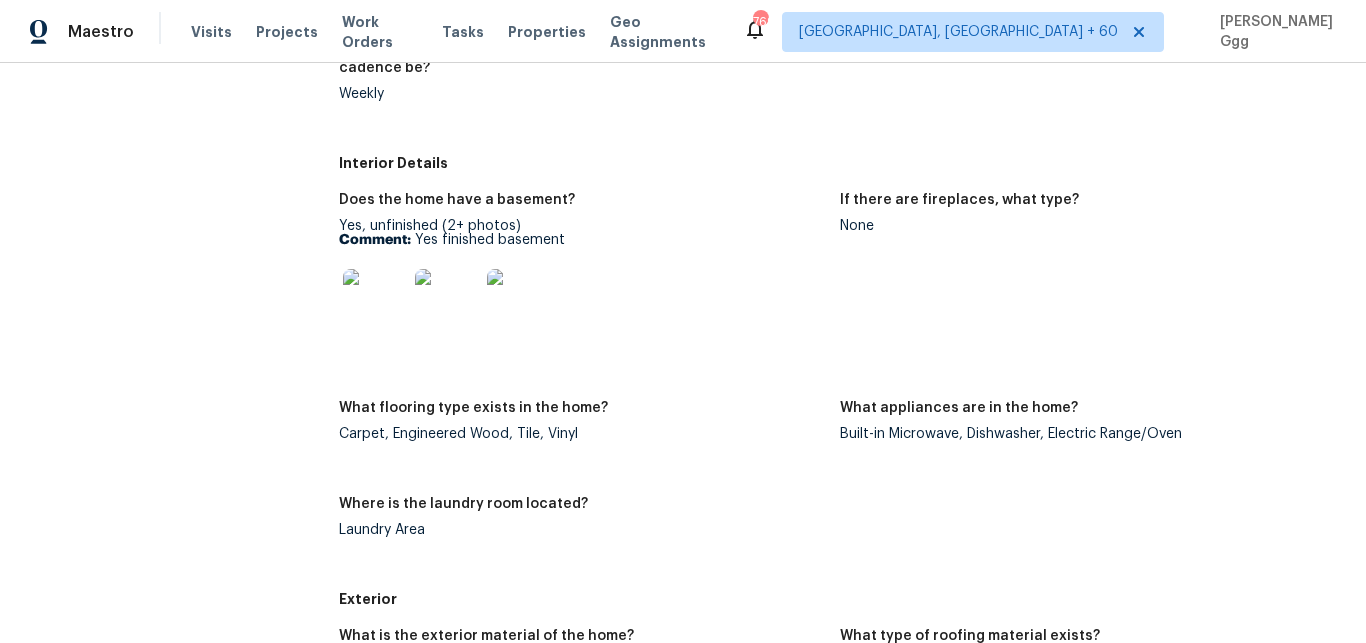 click on "Visits Projects Work Orders Tasks Properties Geo Assignments" at bounding box center (467, 32) 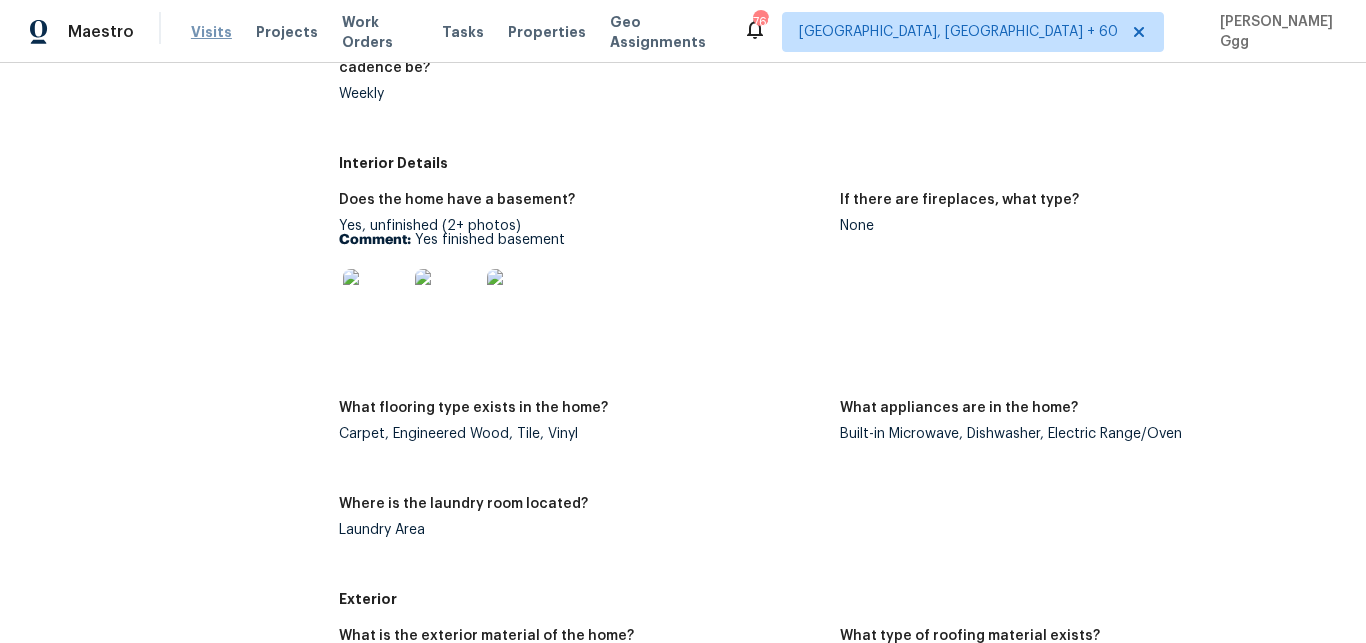 click on "Visits" at bounding box center (211, 32) 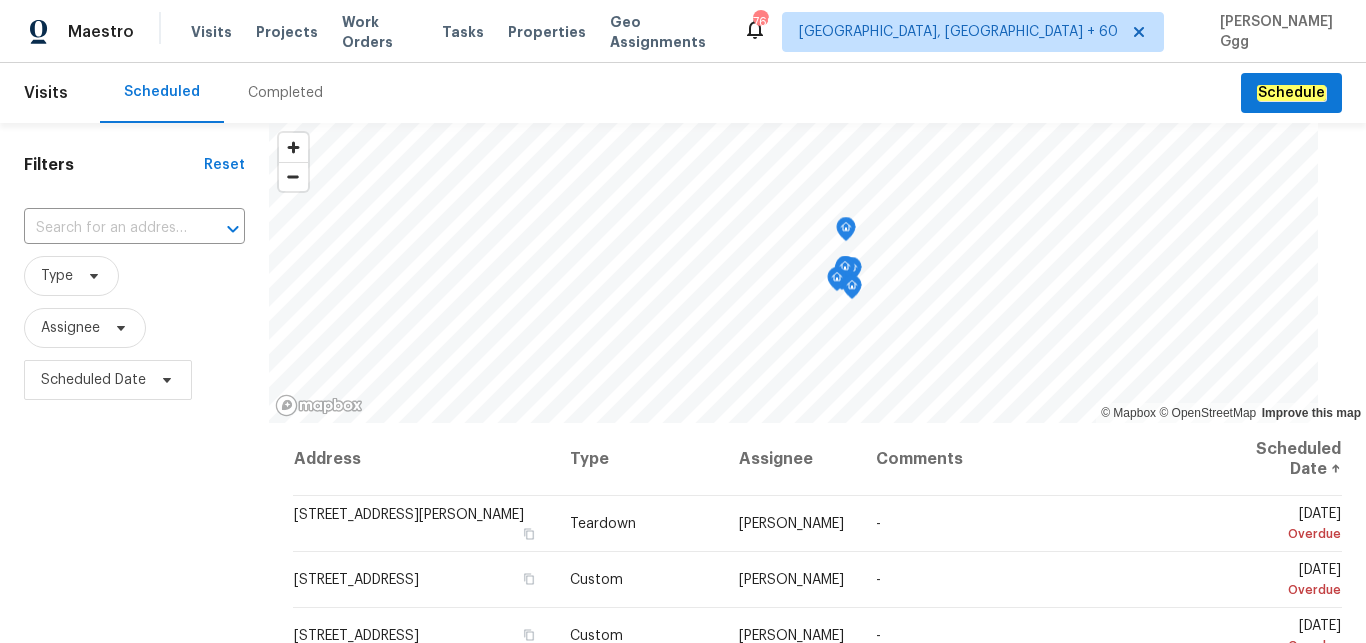 click on "Completed" at bounding box center (285, 93) 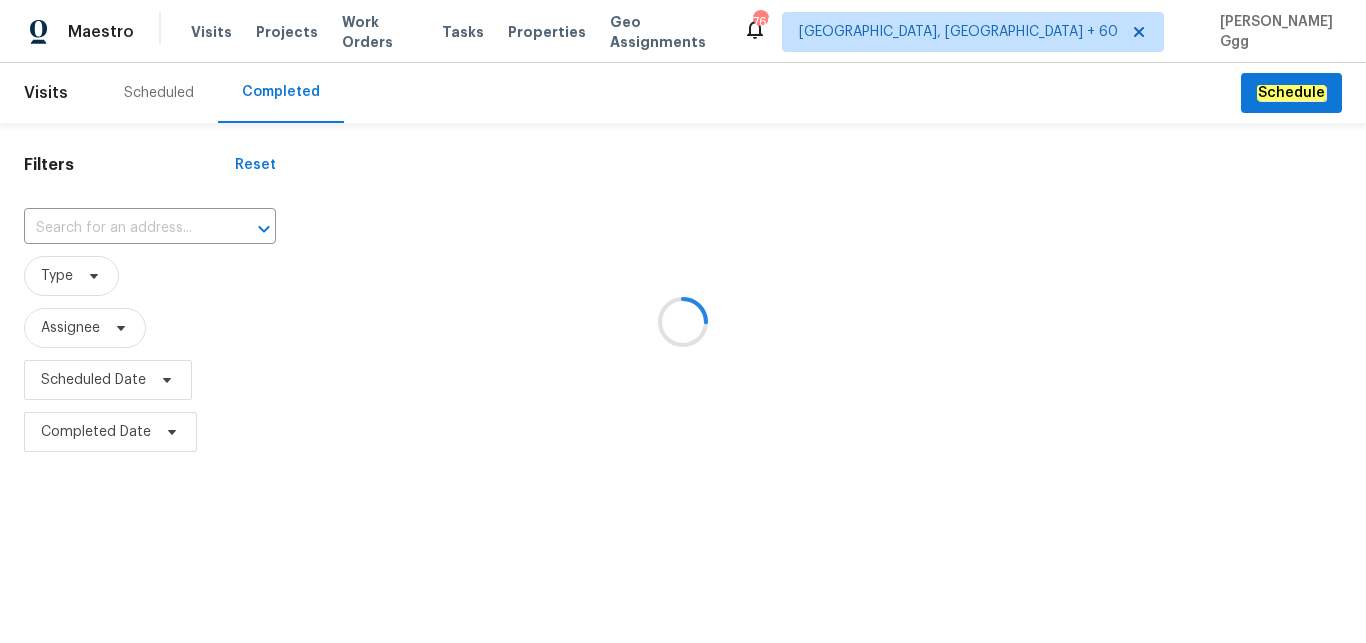 click at bounding box center (683, 321) 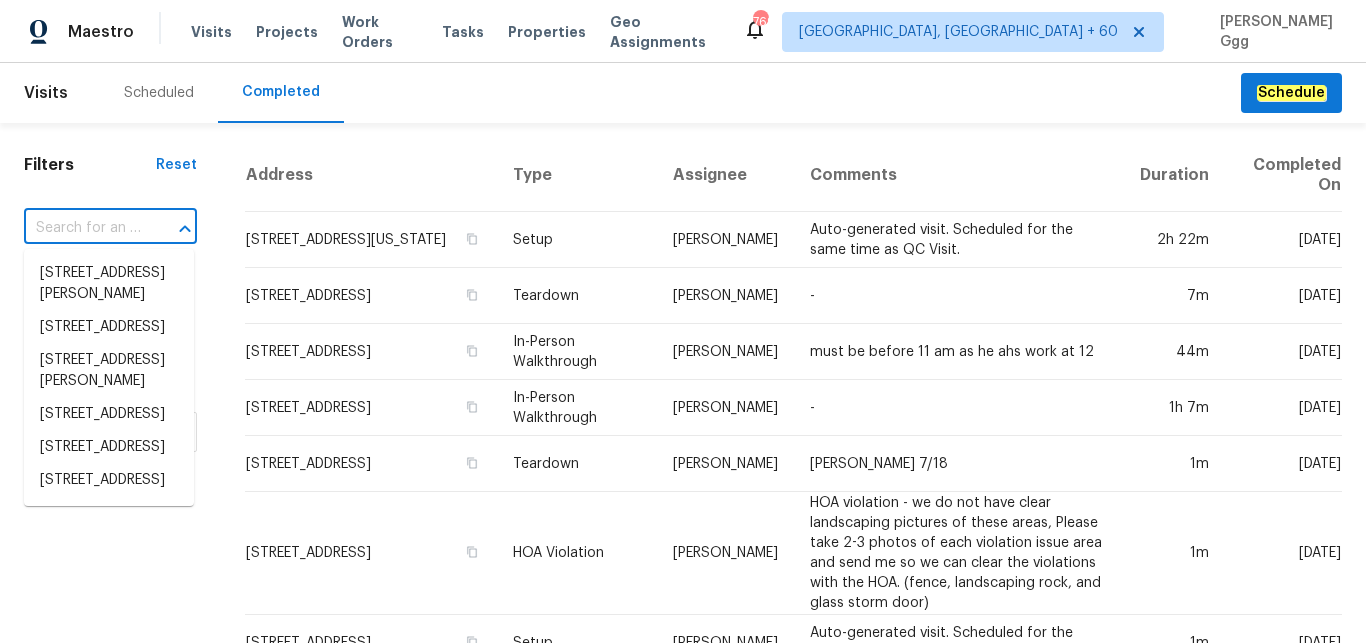 click at bounding box center (82, 228) 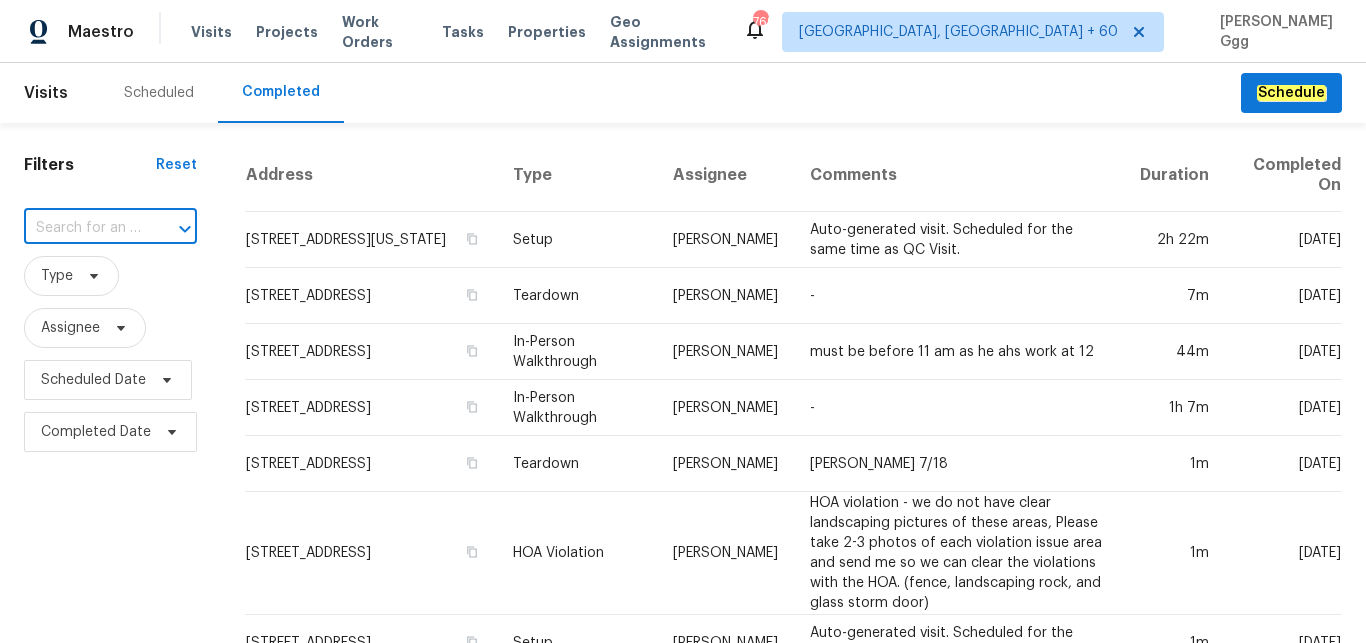paste on "[STREET_ADDRESS]" 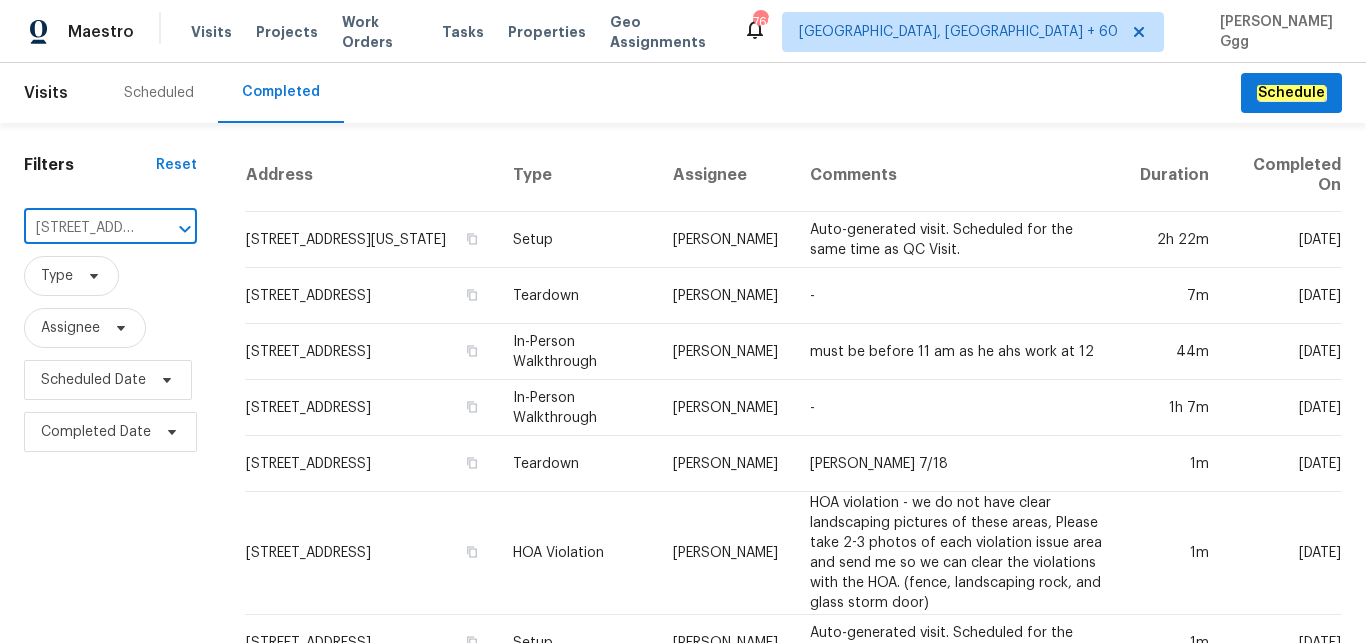 scroll, scrollTop: 0, scrollLeft: 162, axis: horizontal 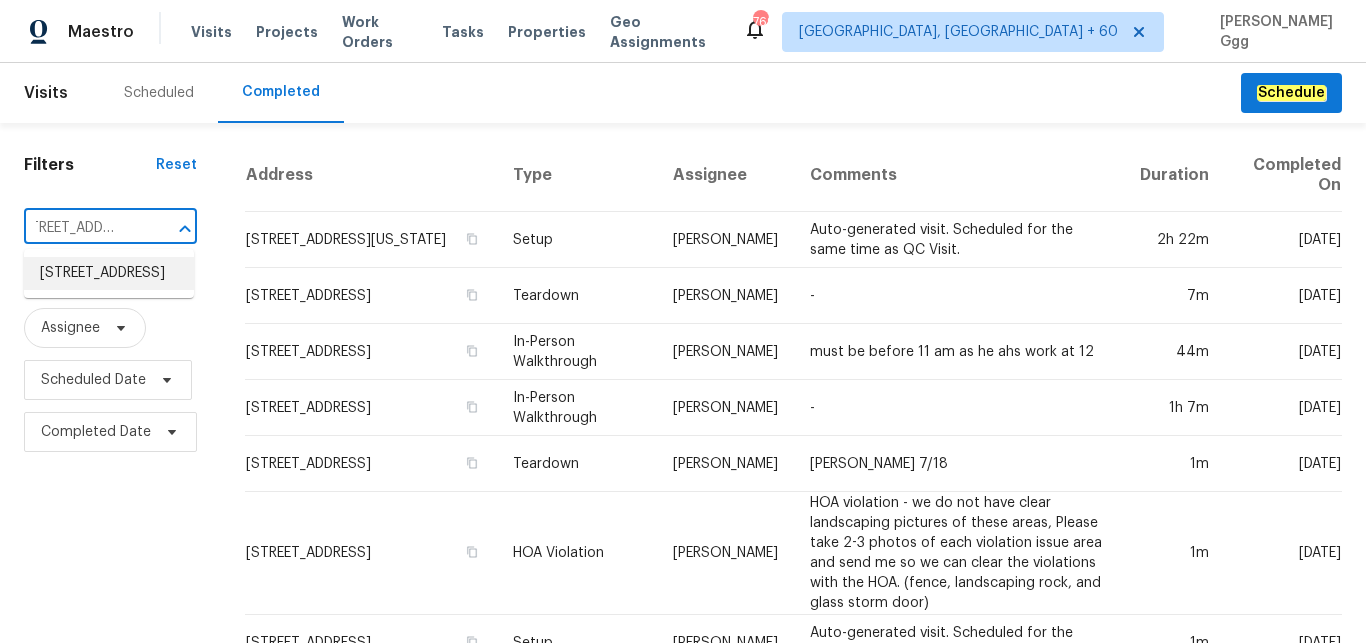 click on "[STREET_ADDRESS]" at bounding box center (109, 273) 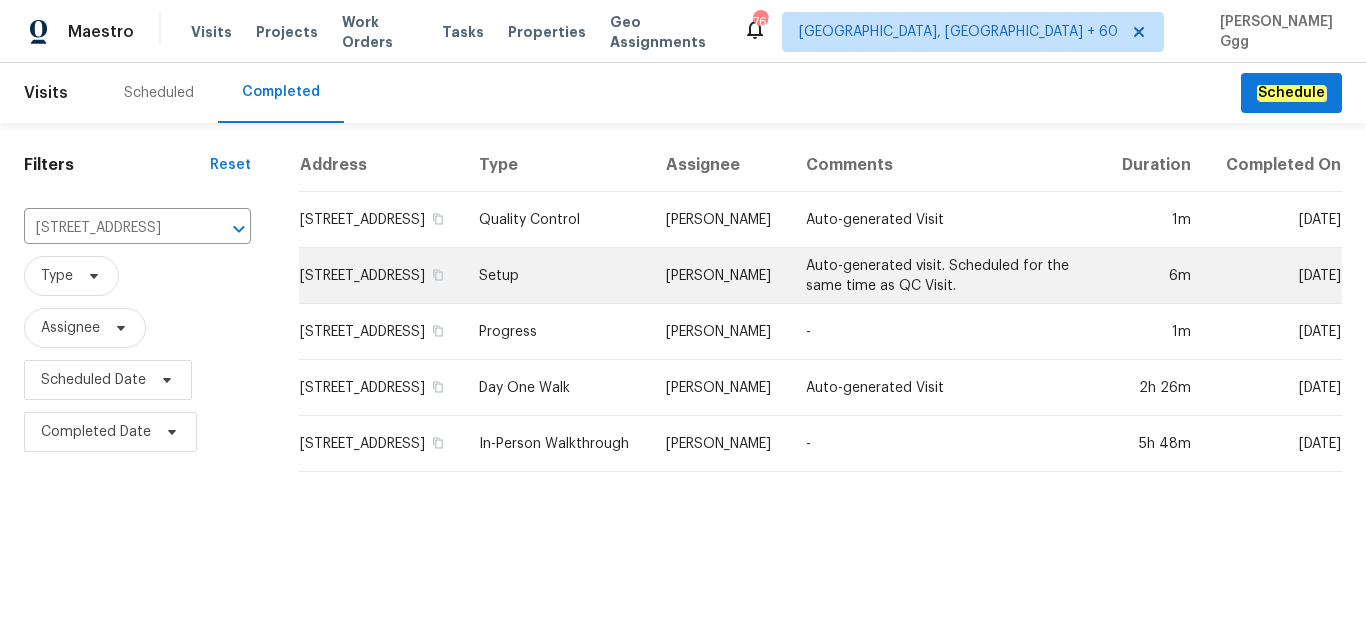 click on "Setup" at bounding box center (556, 276) 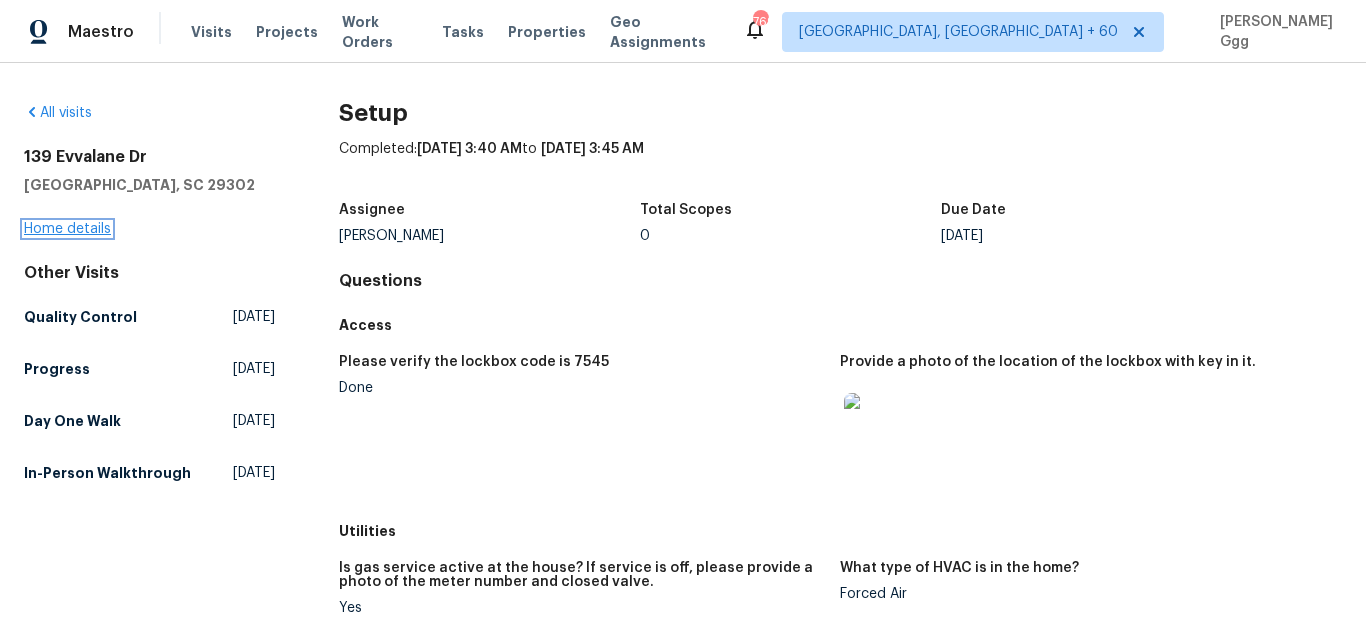 click on "Home details" at bounding box center (67, 229) 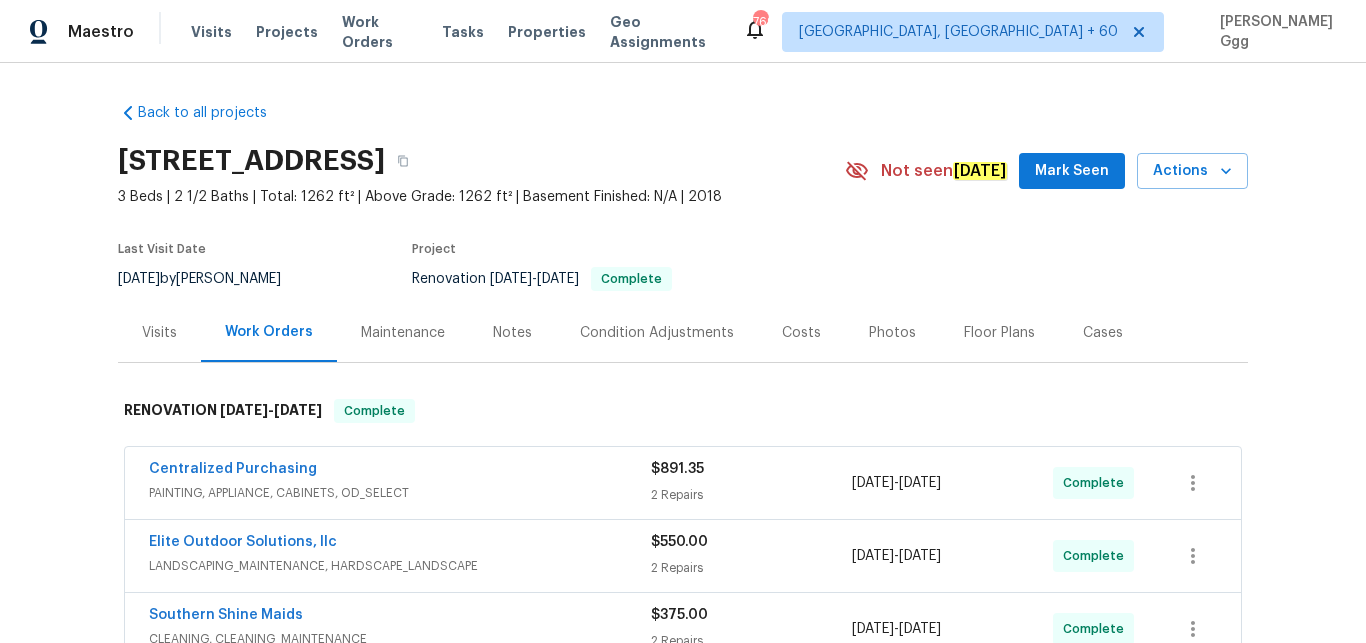 click on "Photos" at bounding box center [892, 333] 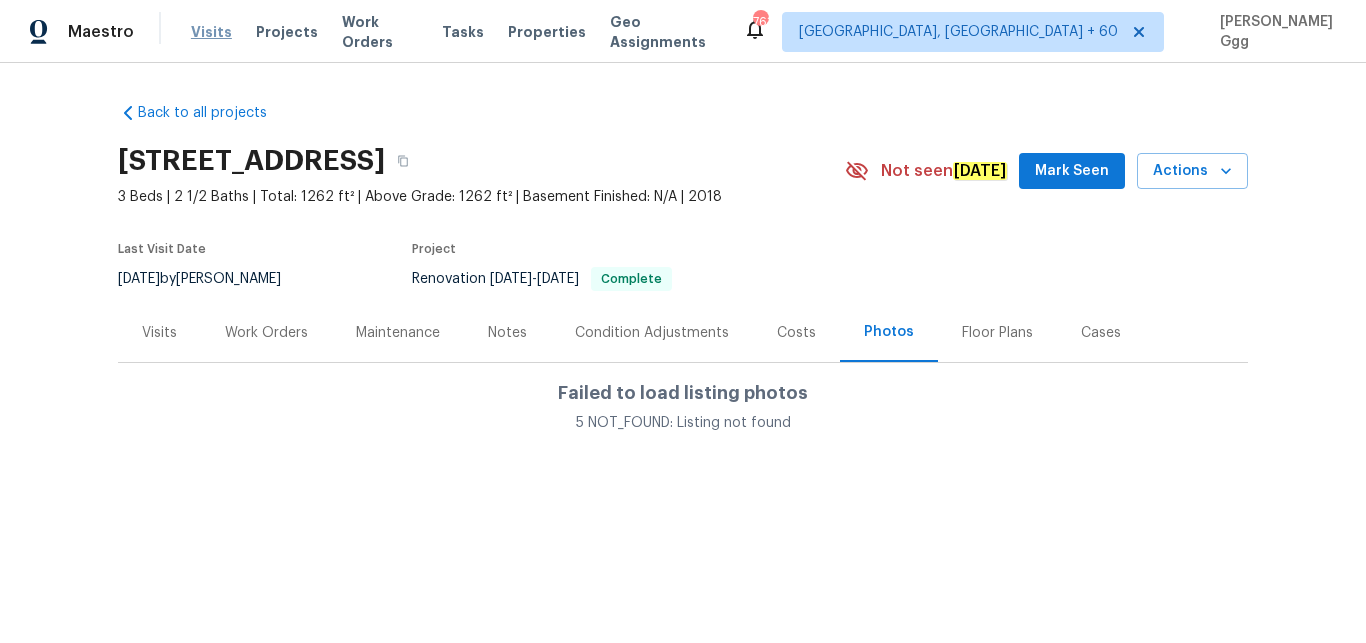 click on "Visits" at bounding box center [211, 32] 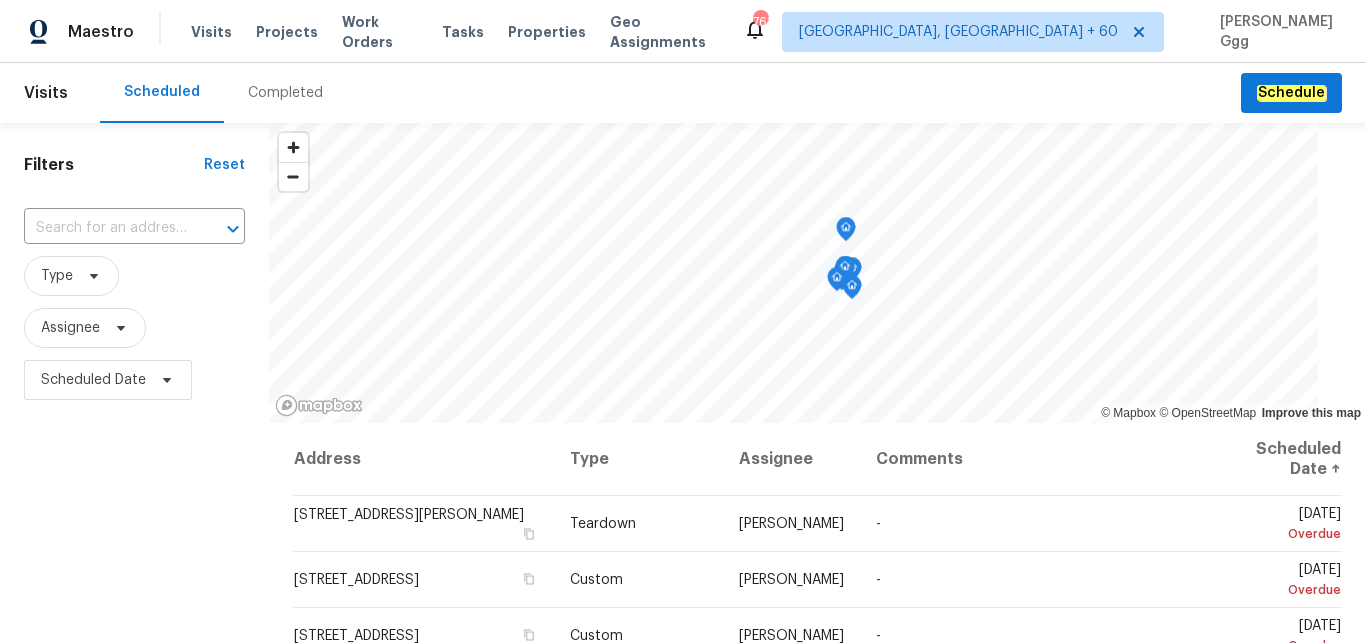 click on "Completed" at bounding box center (285, 93) 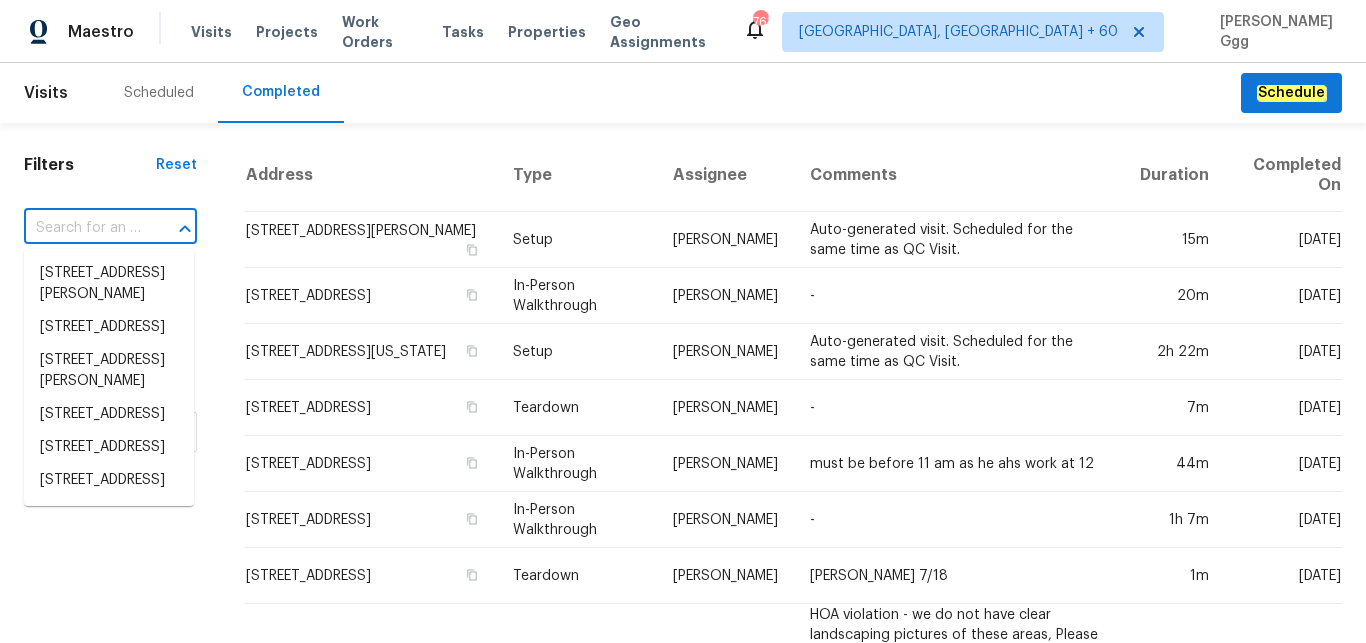 drag, startPoint x: 81, startPoint y: 241, endPoint x: 82, endPoint y: 225, distance: 16.03122 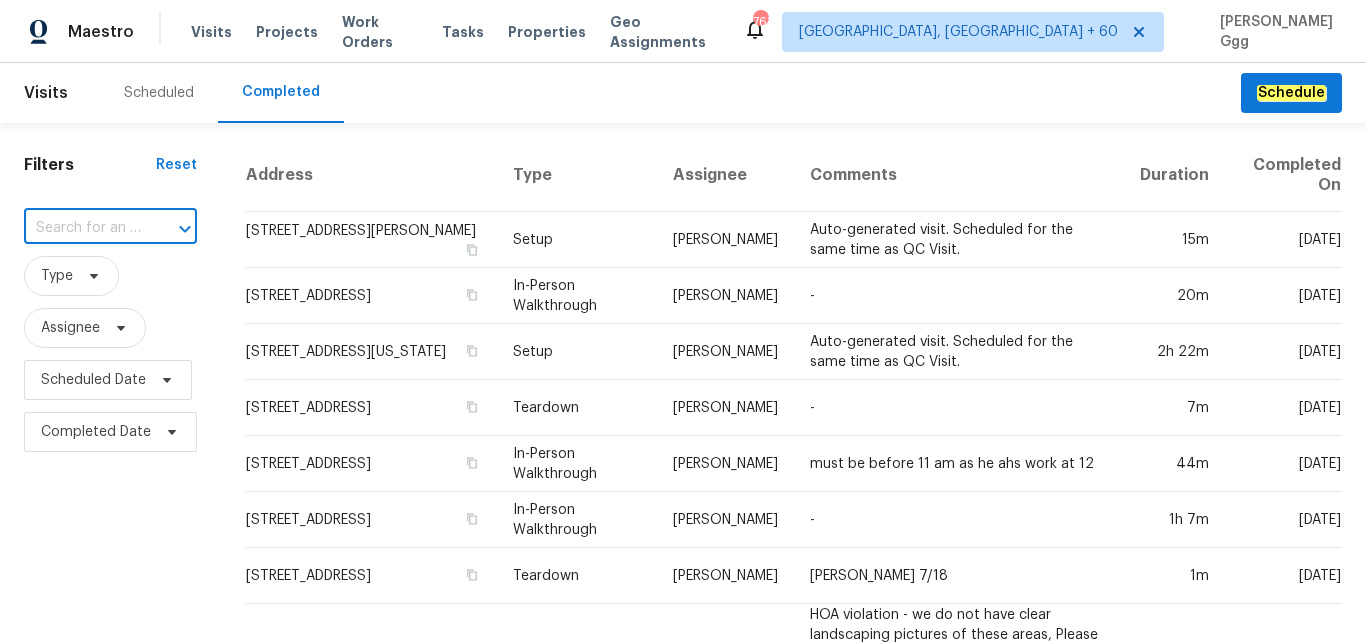 paste on "[STREET_ADDRESS]" 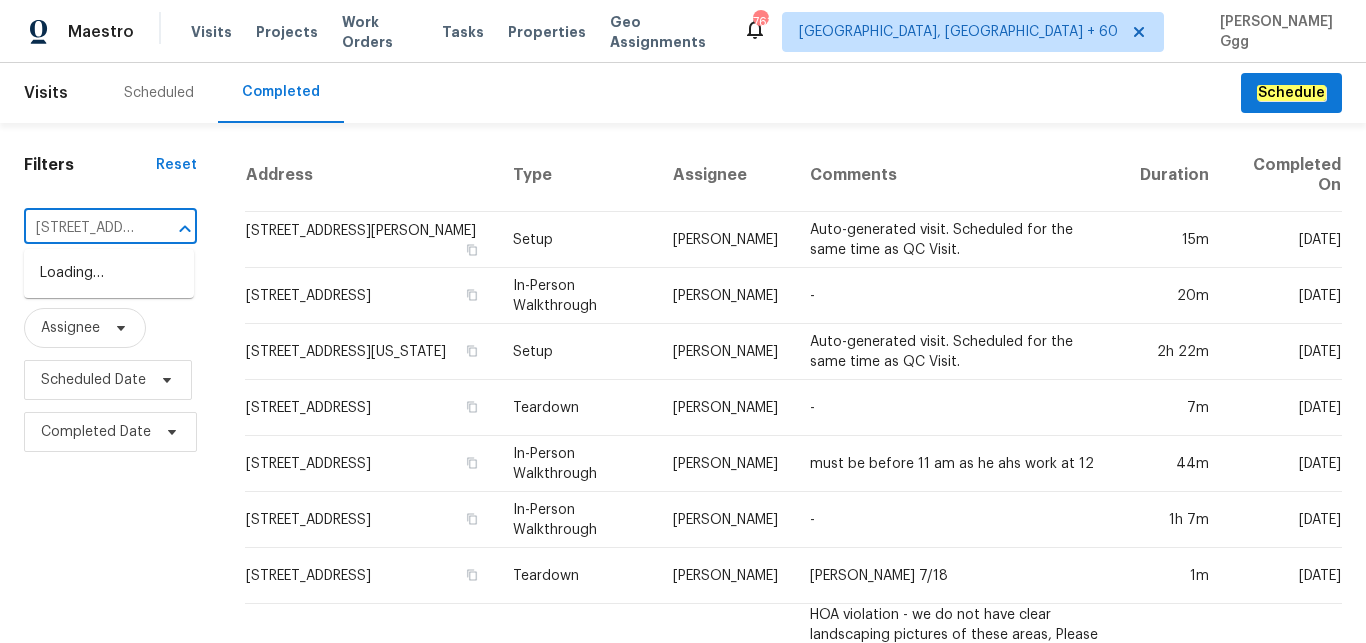 scroll, scrollTop: 0, scrollLeft: 172, axis: horizontal 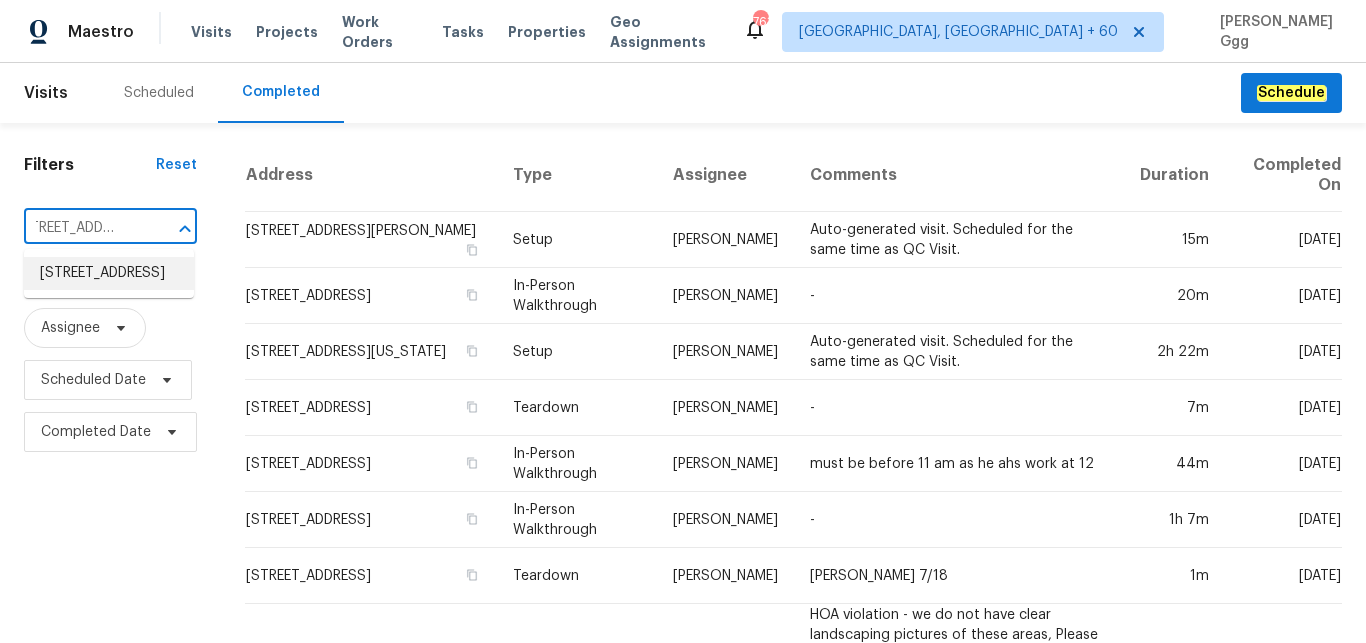 click on "[STREET_ADDRESS]" at bounding box center (109, 273) 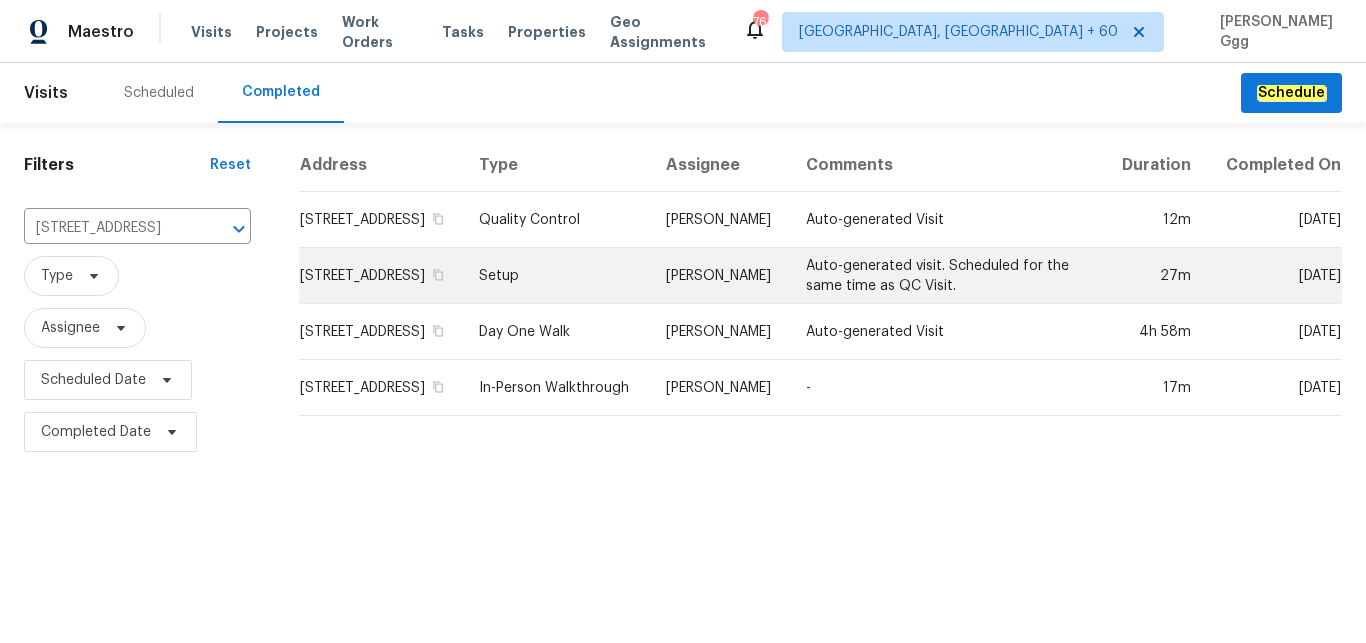 click on "Setup" at bounding box center (556, 276) 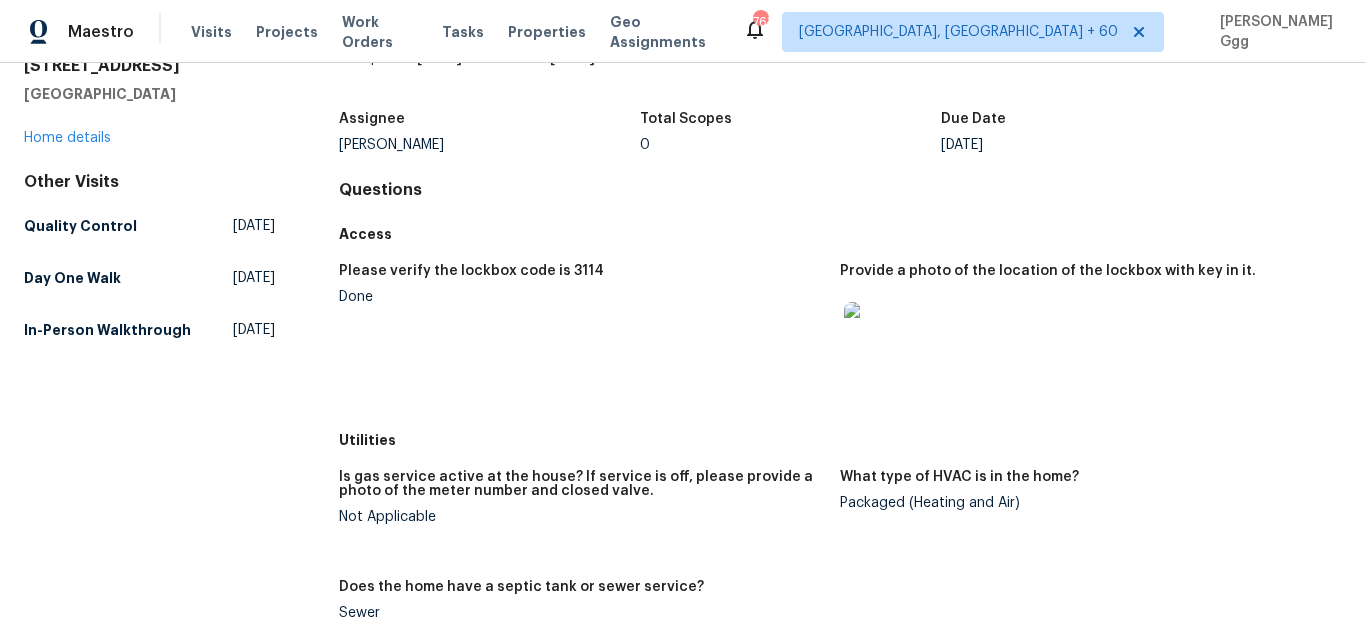 scroll, scrollTop: 0, scrollLeft: 0, axis: both 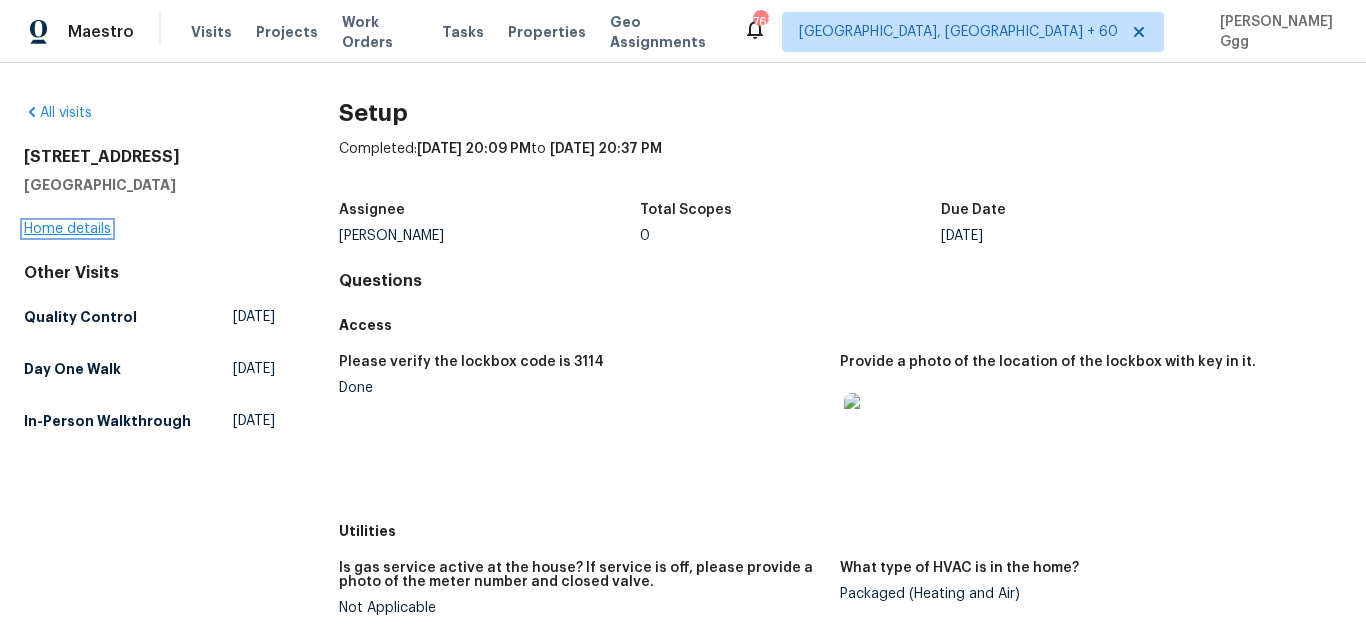 click on "Home details" at bounding box center (67, 229) 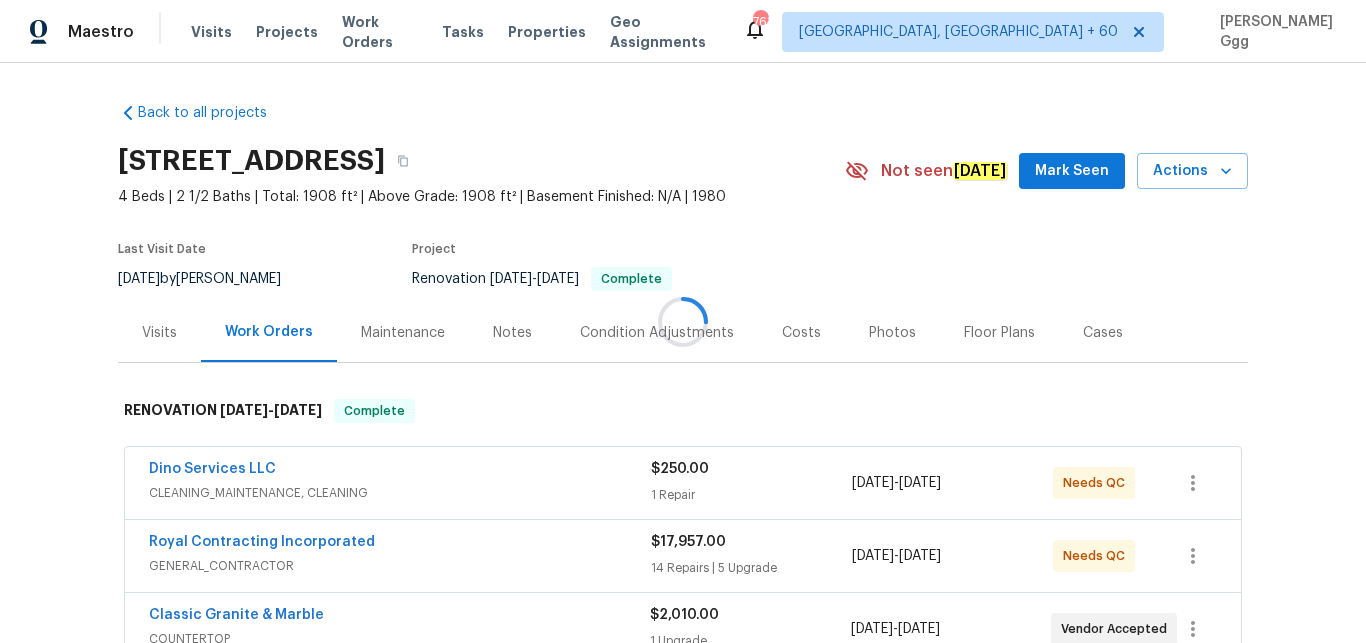 click at bounding box center [683, 321] 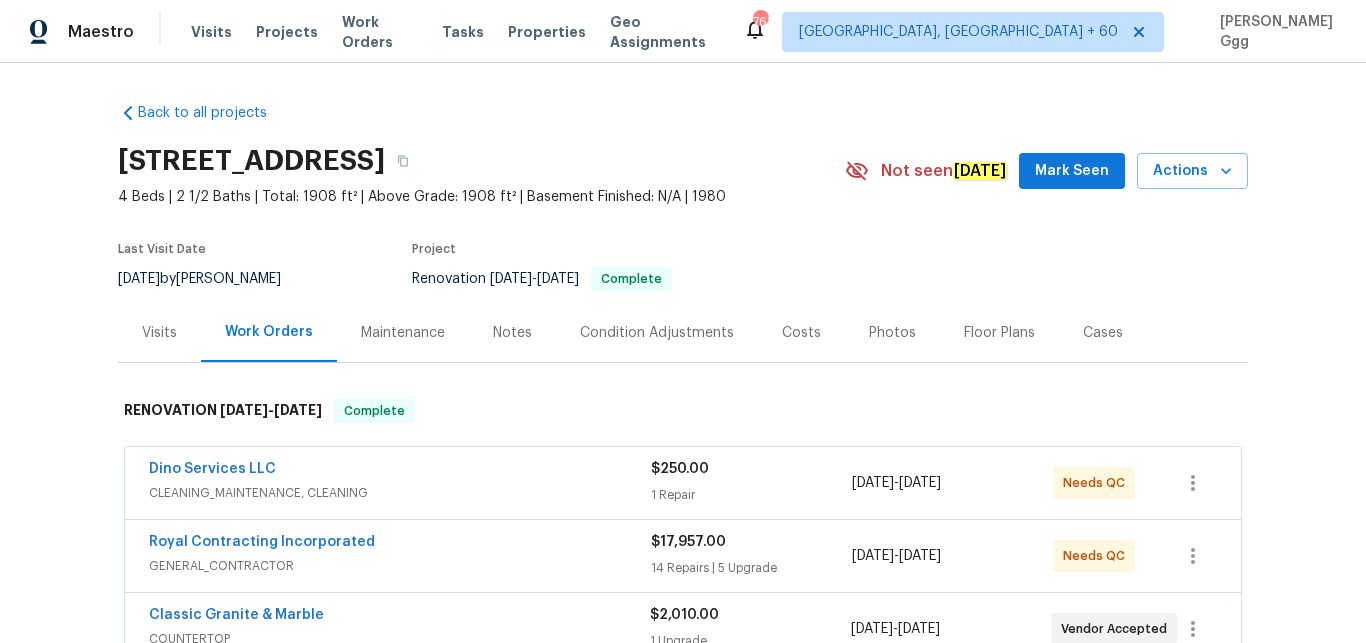 click on "Photos" at bounding box center [892, 333] 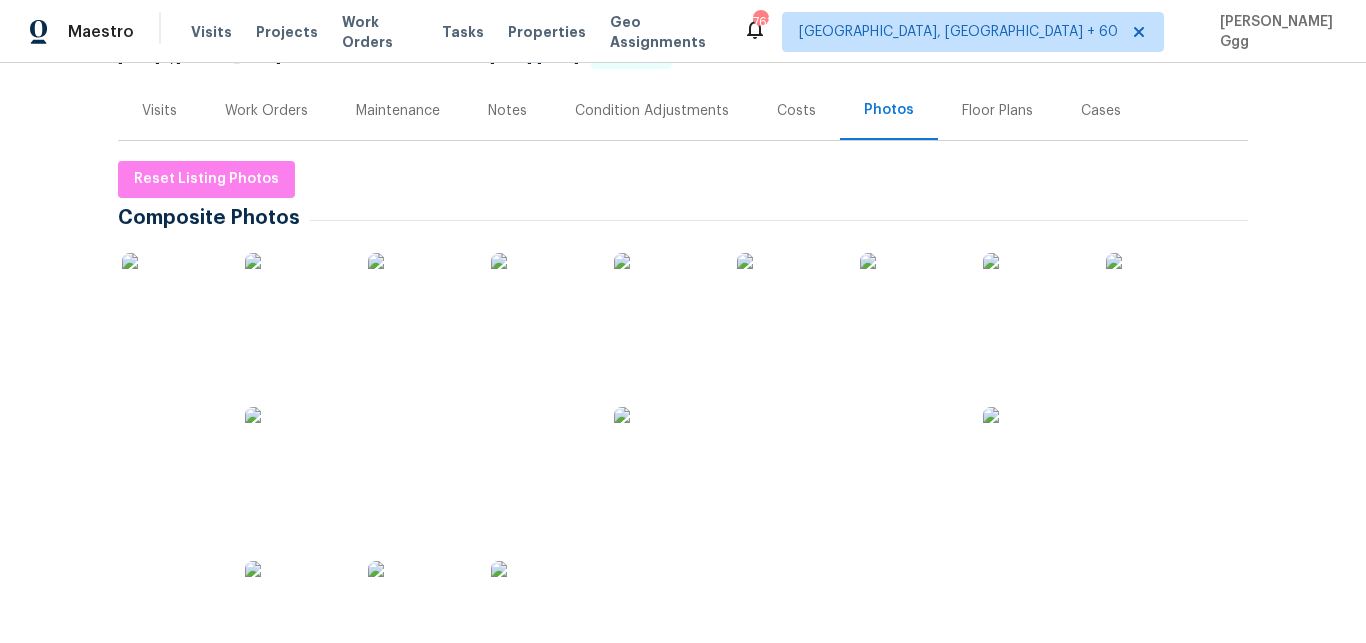 scroll, scrollTop: 252, scrollLeft: 0, axis: vertical 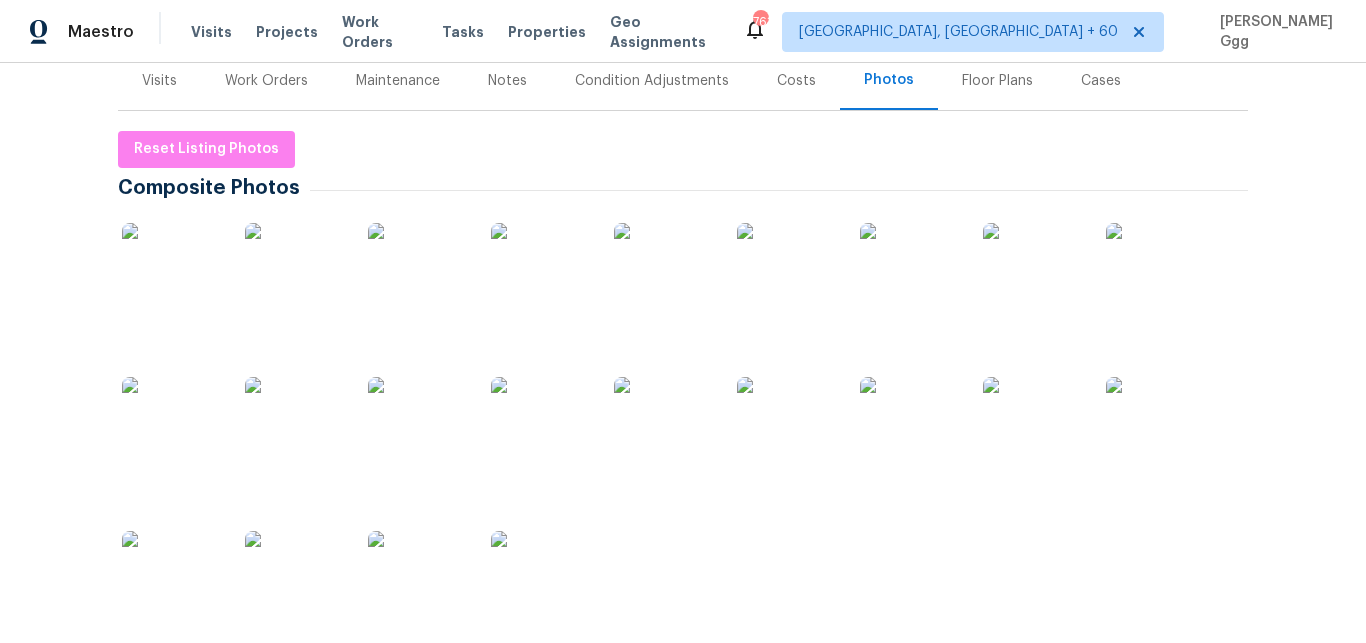 click at bounding box center (418, 273) 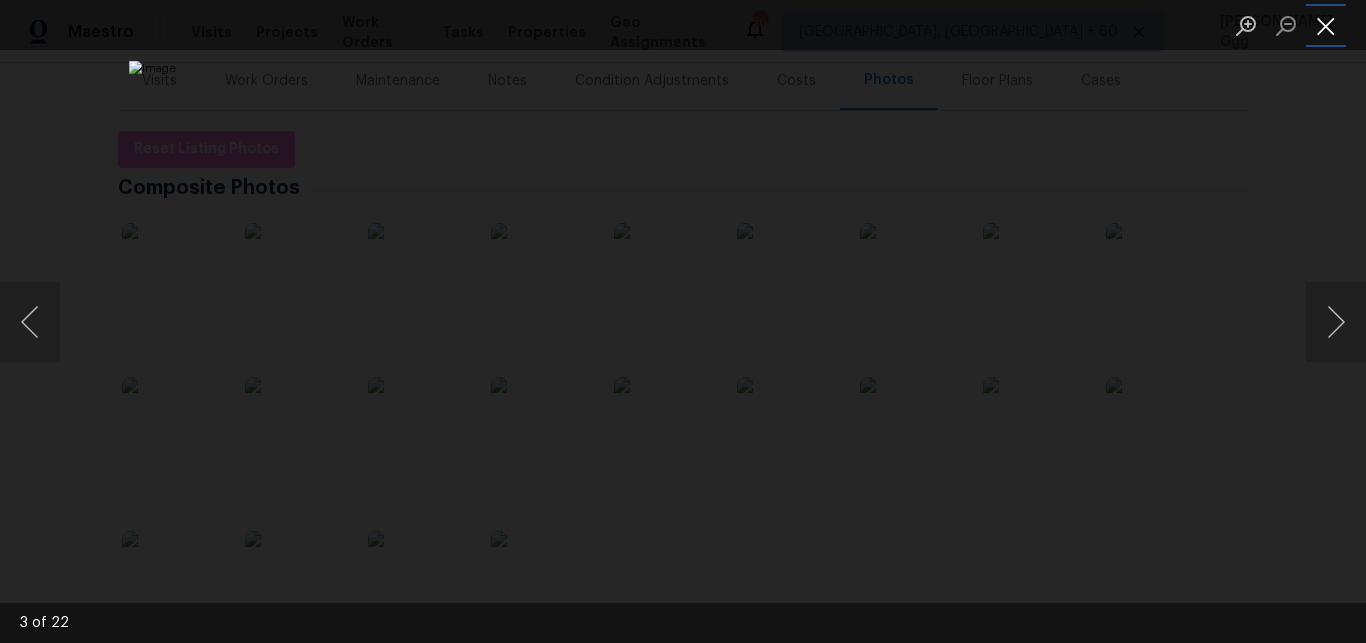 click at bounding box center (1326, 25) 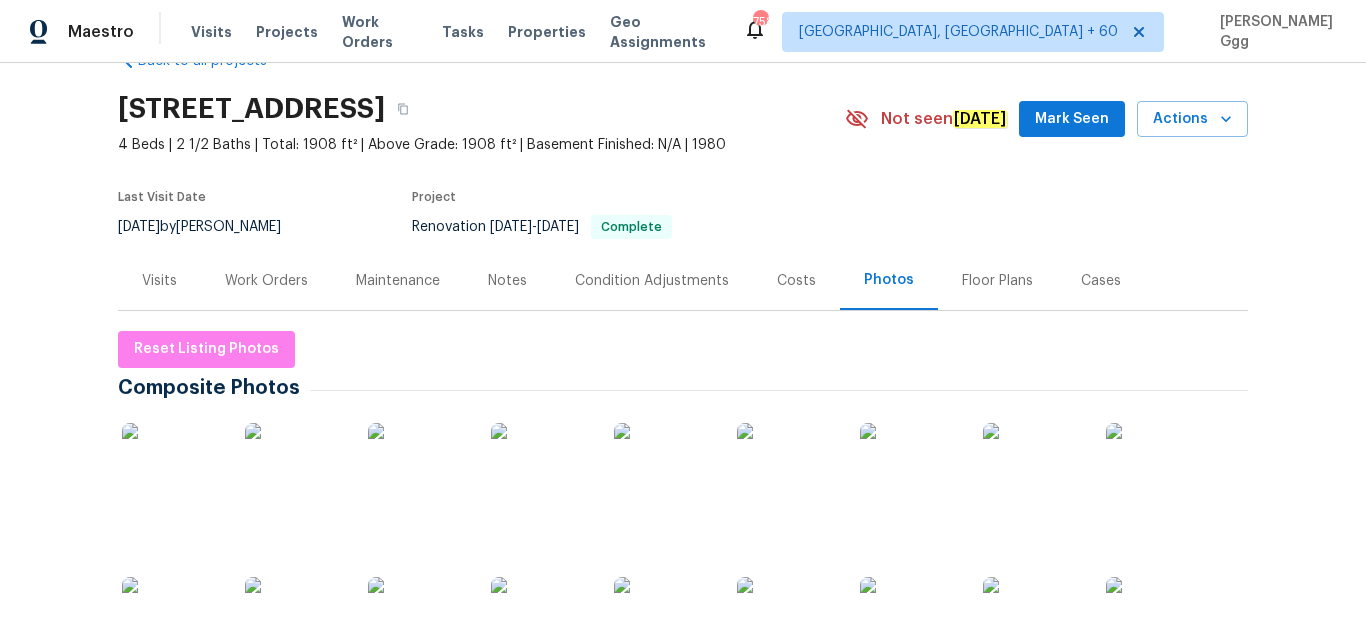 scroll, scrollTop: 0, scrollLeft: 0, axis: both 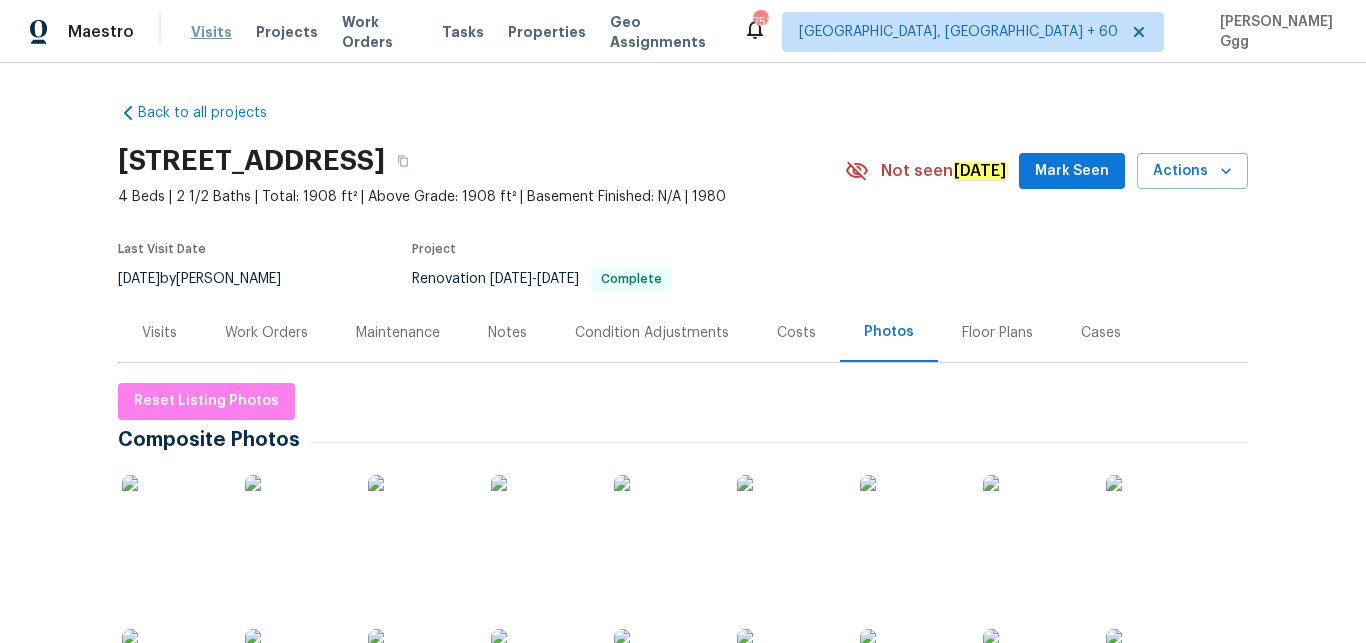 click on "Visits" at bounding box center [211, 32] 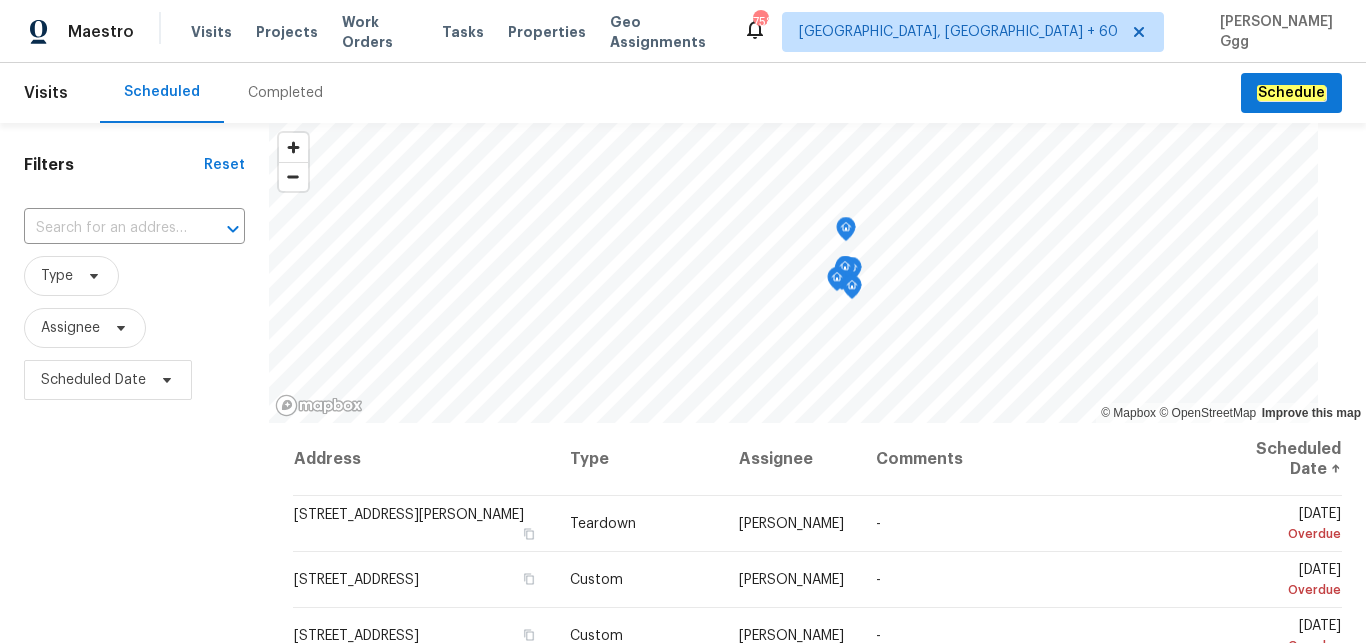 click on "Completed" at bounding box center (285, 93) 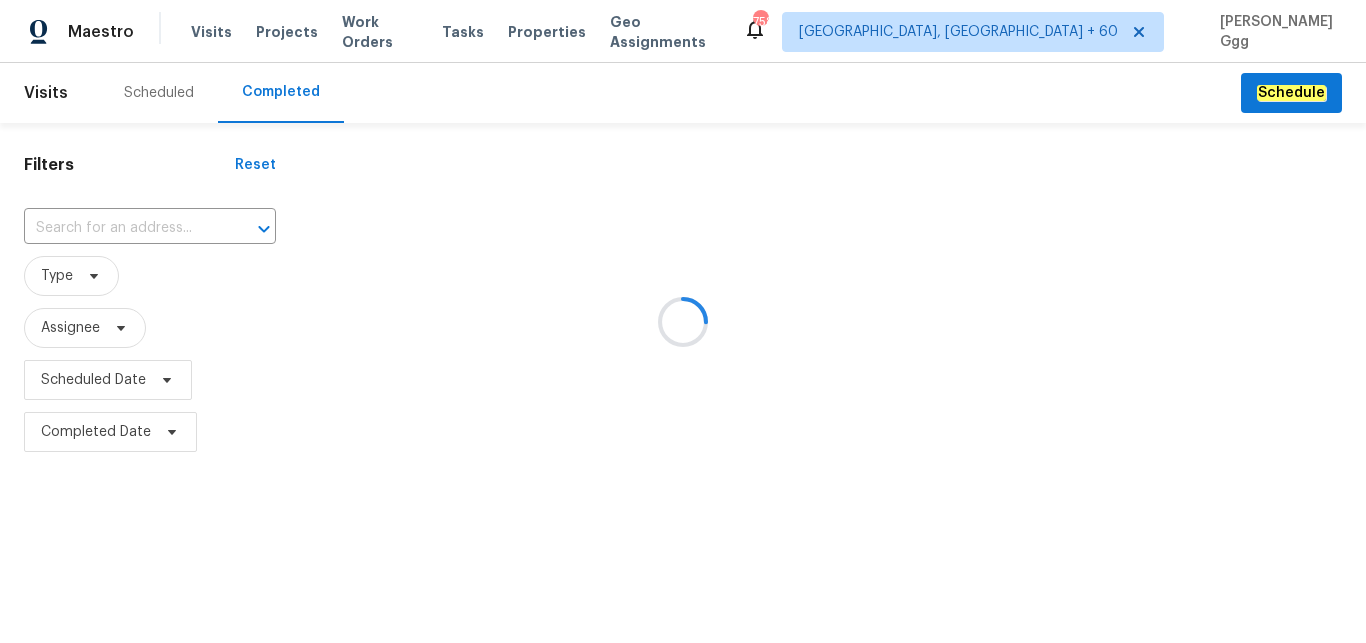 click at bounding box center [683, 321] 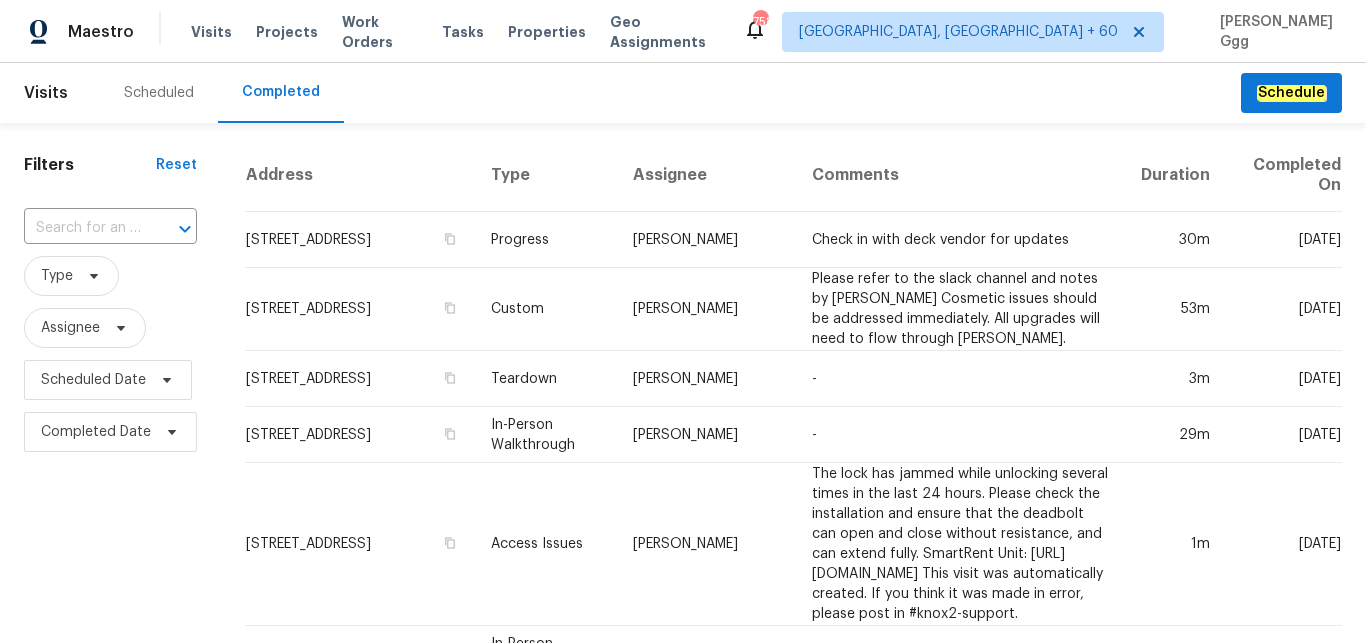 click at bounding box center [82, 228] 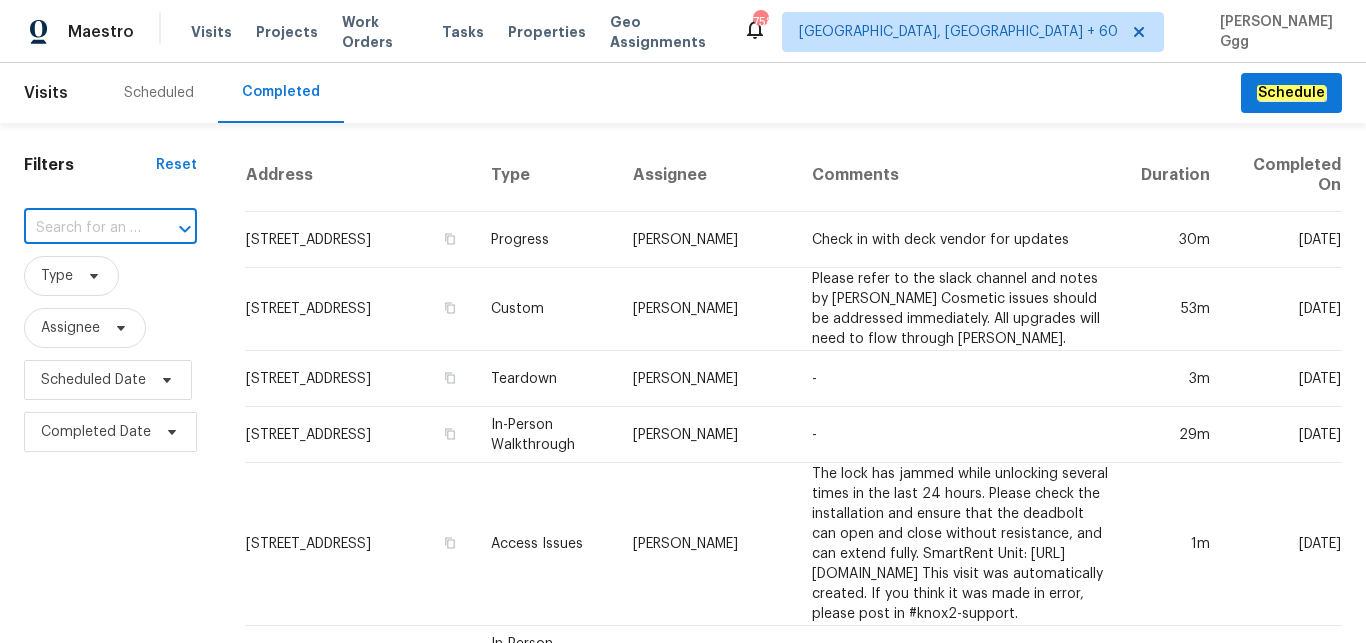 paste on "[STREET_ADDRESS]" 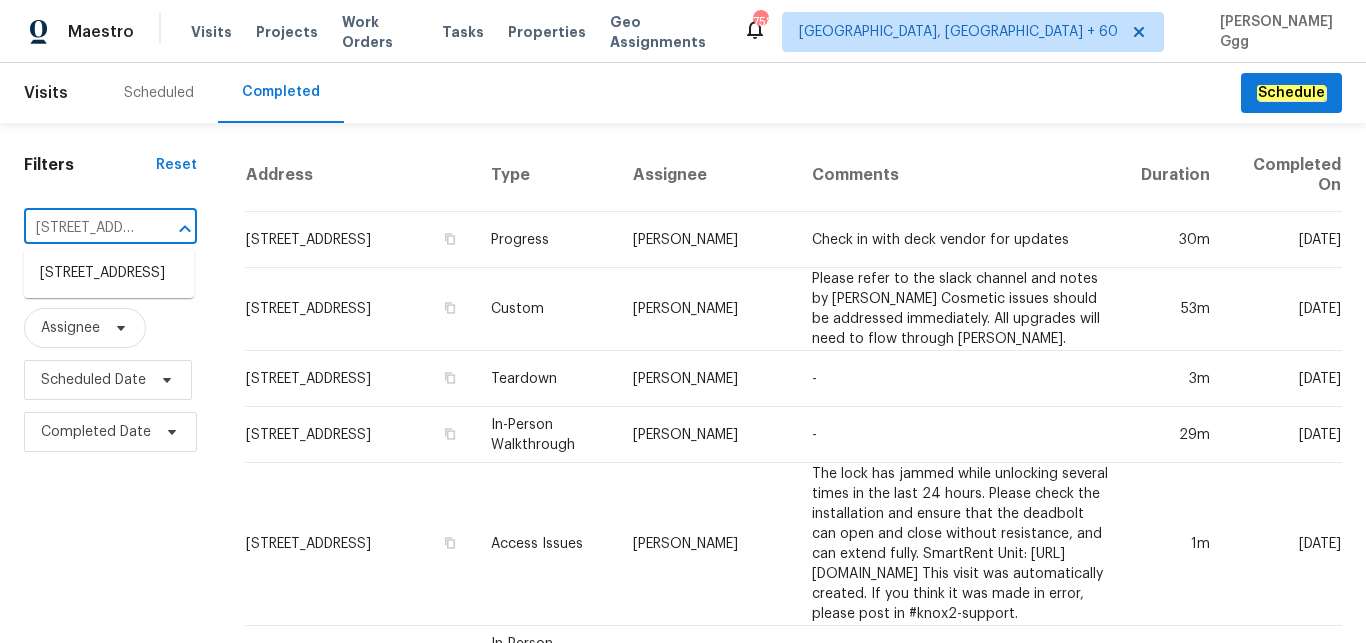scroll, scrollTop: 0, scrollLeft: 172, axis: horizontal 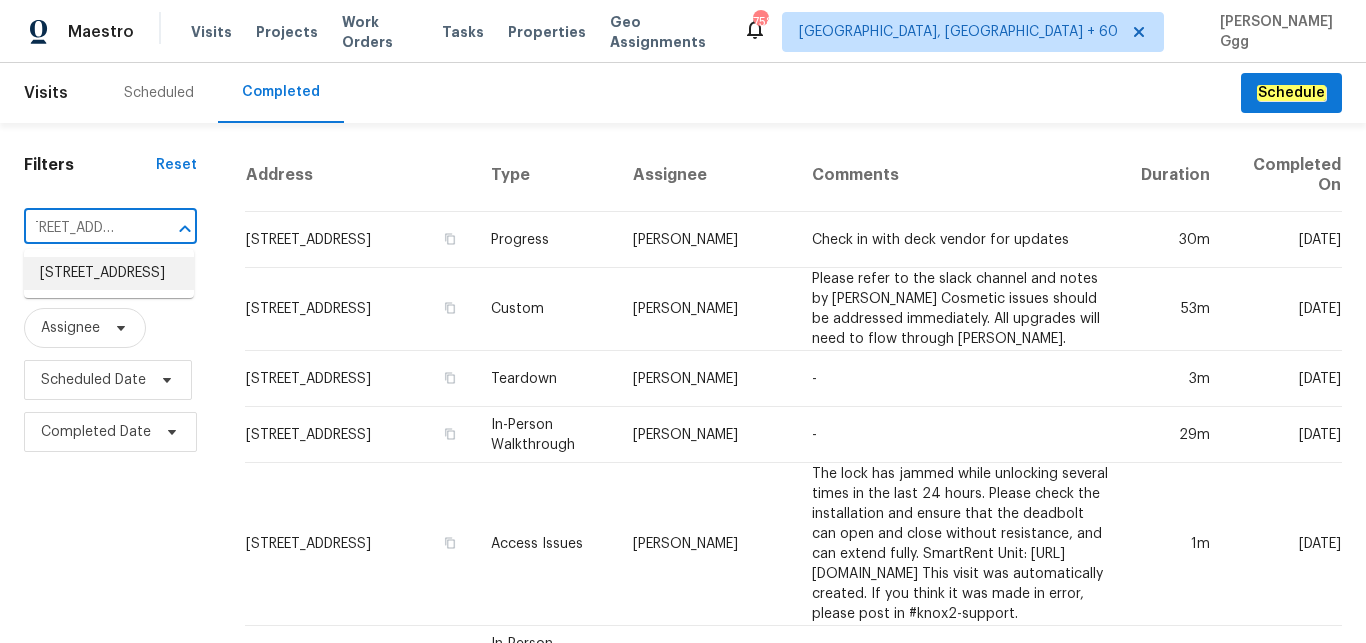 click on "[STREET_ADDRESS]" at bounding box center (109, 273) 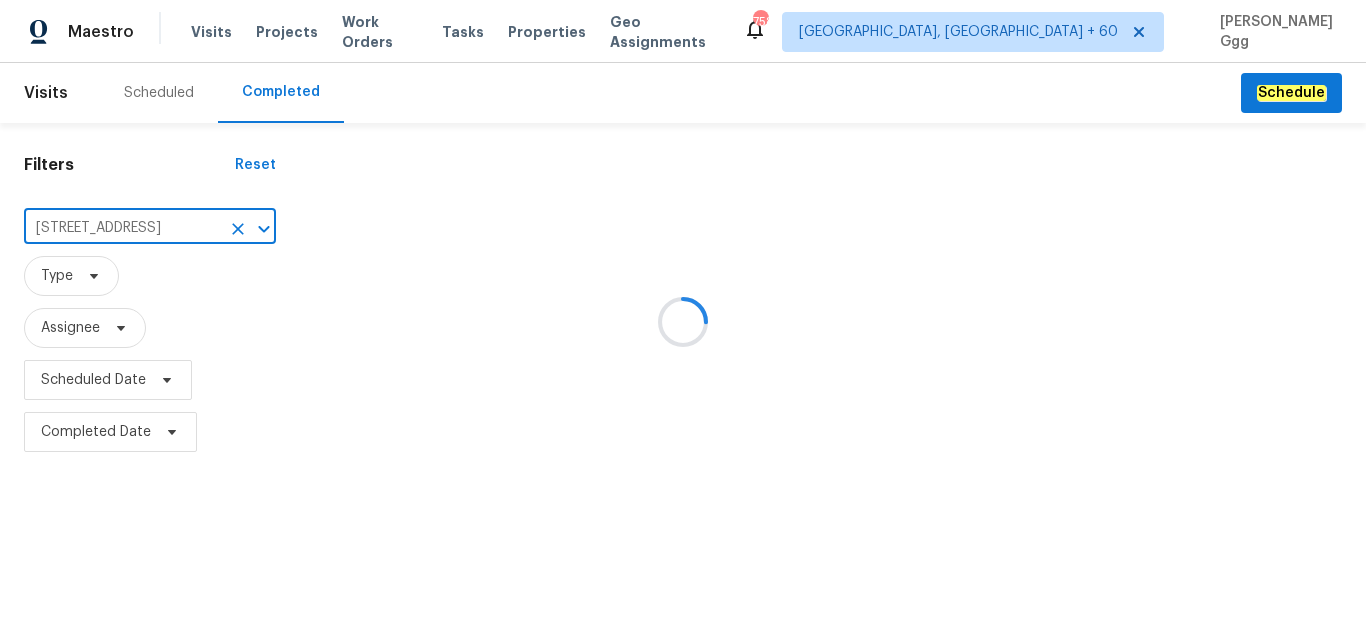 scroll, scrollTop: 0, scrollLeft: 0, axis: both 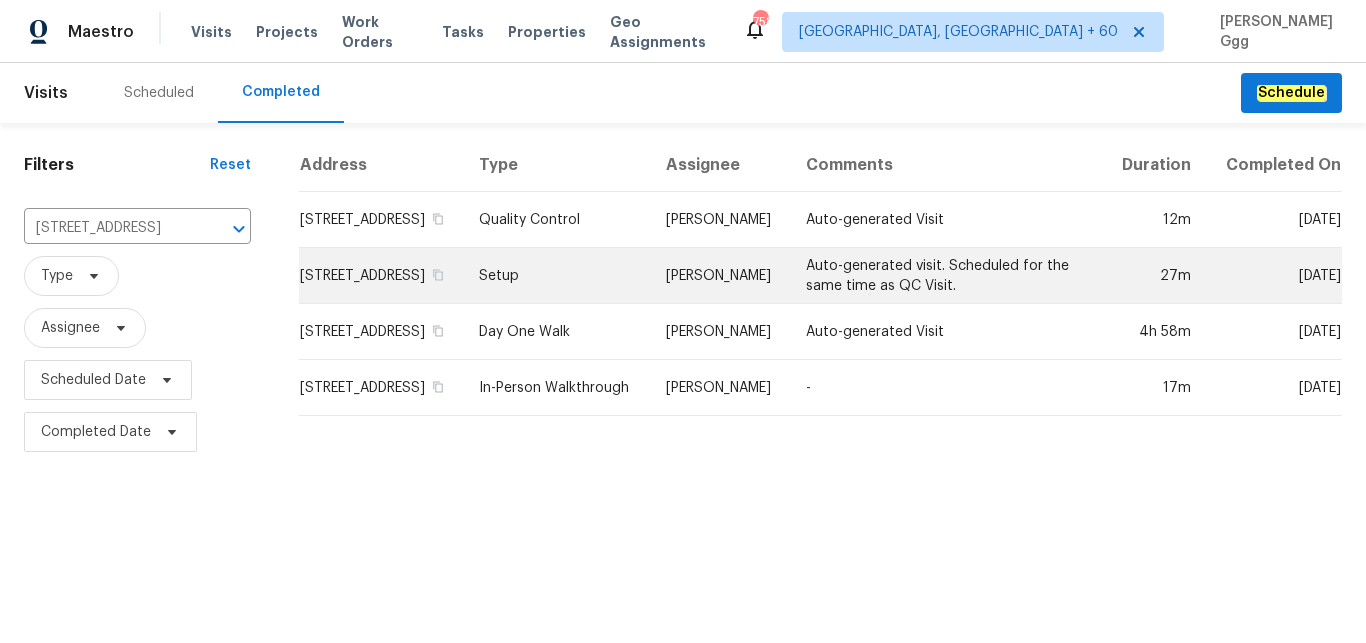 click on "Setup" at bounding box center (556, 276) 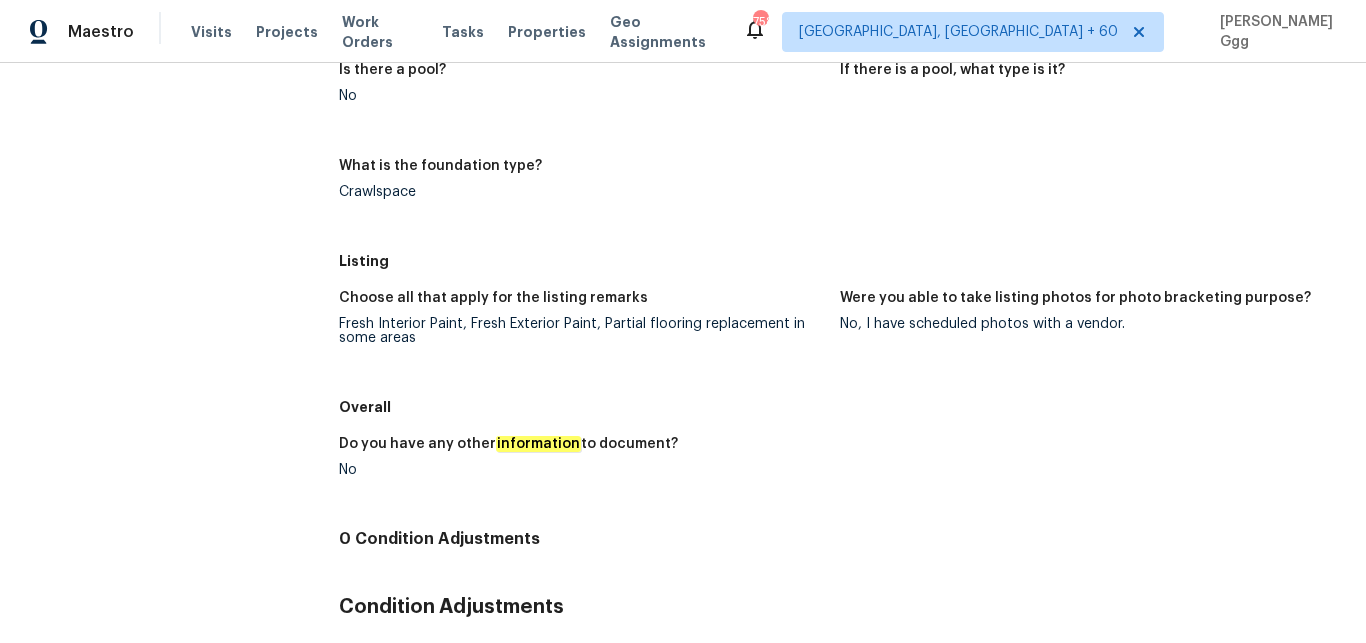 scroll, scrollTop: 1428, scrollLeft: 0, axis: vertical 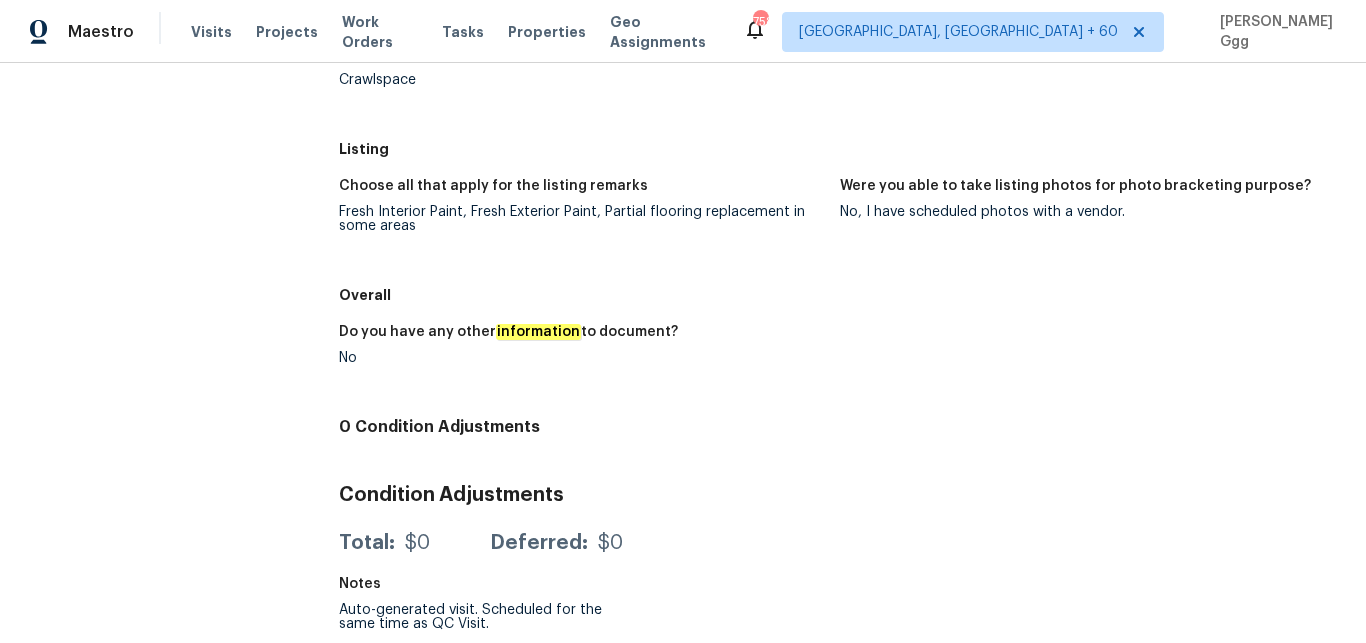 click on "Fresh Interior Paint, Fresh Exterior Paint, Partial flooring replacement in some areas" at bounding box center (582, 219) 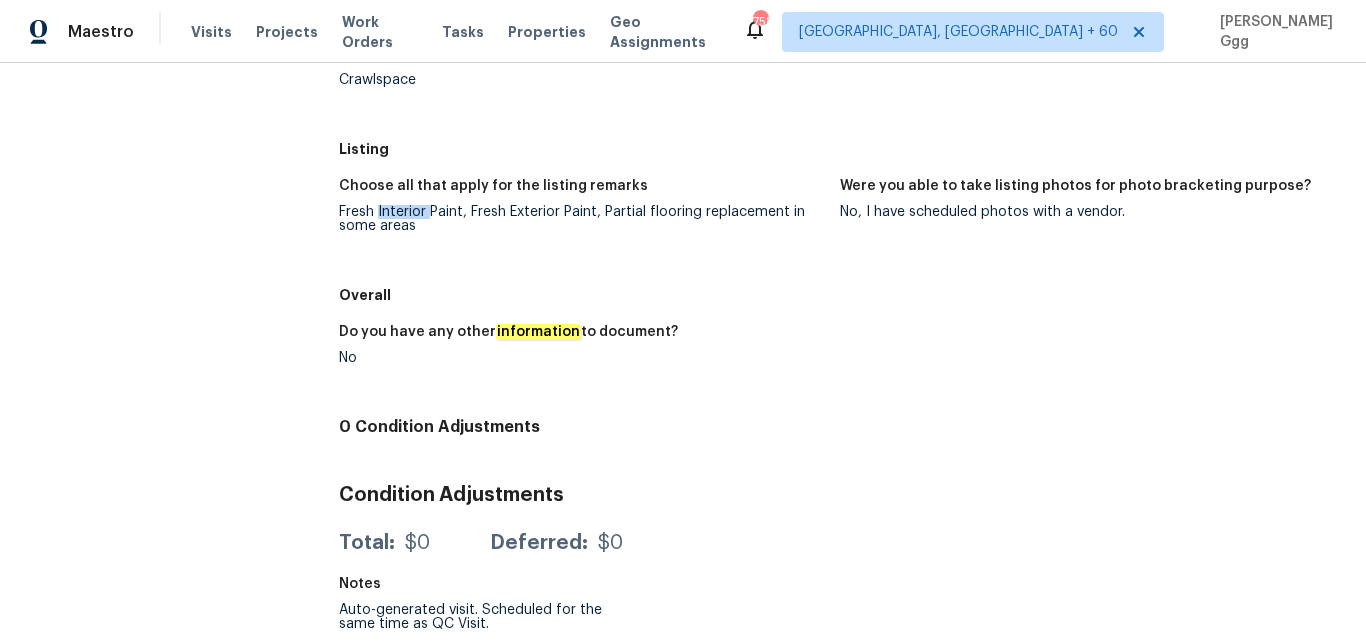 click on "Fresh Interior Paint, Fresh Exterior Paint, Partial flooring replacement in some areas" at bounding box center [582, 219] 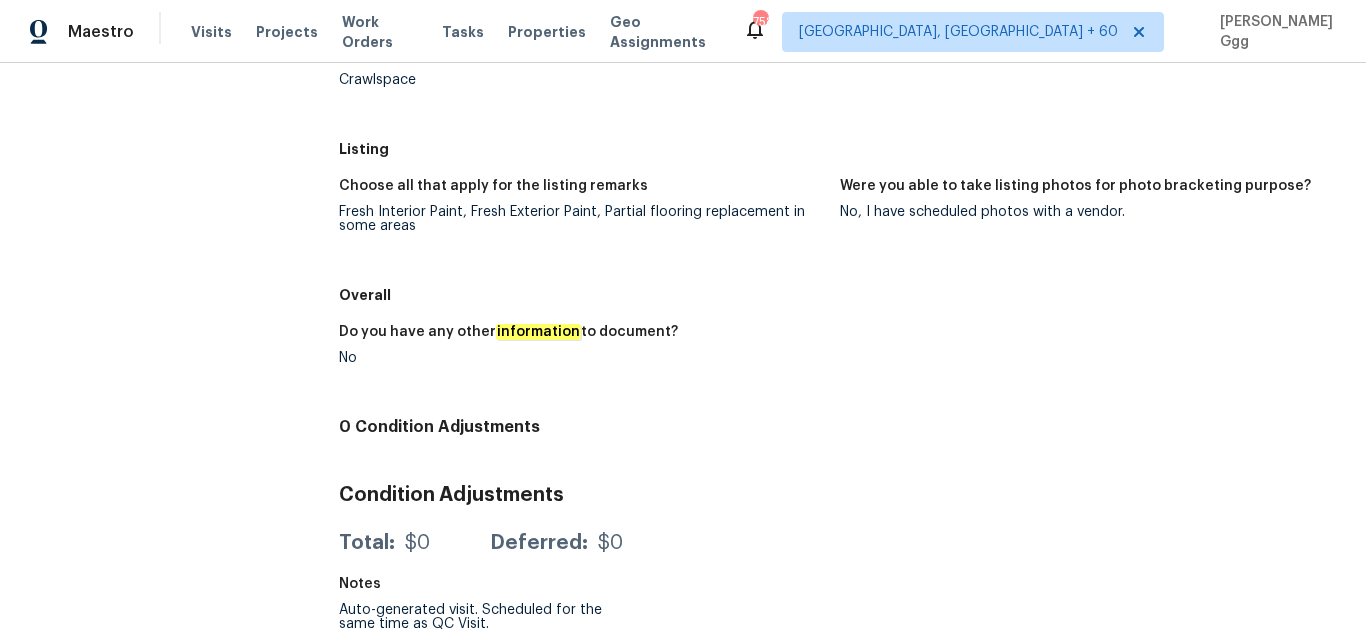 click on "Fresh Interior Paint, Fresh Exterior Paint, Partial flooring replacement in some areas" at bounding box center [582, 219] 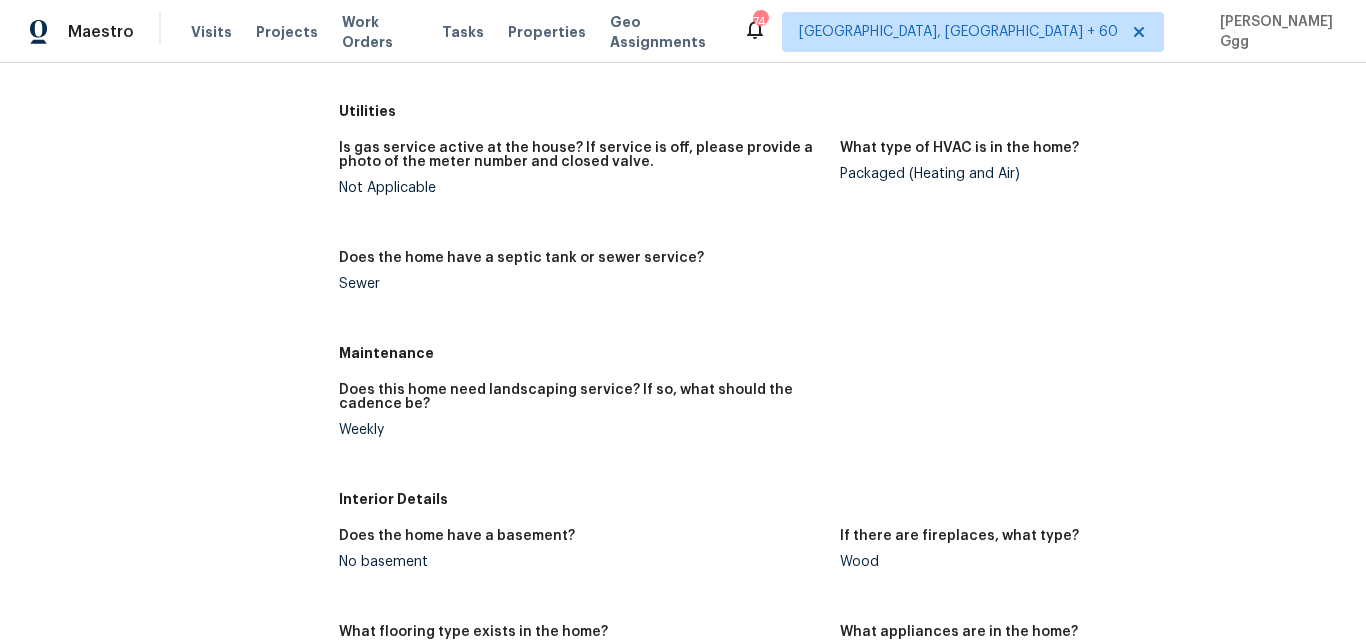 scroll, scrollTop: 0, scrollLeft: 0, axis: both 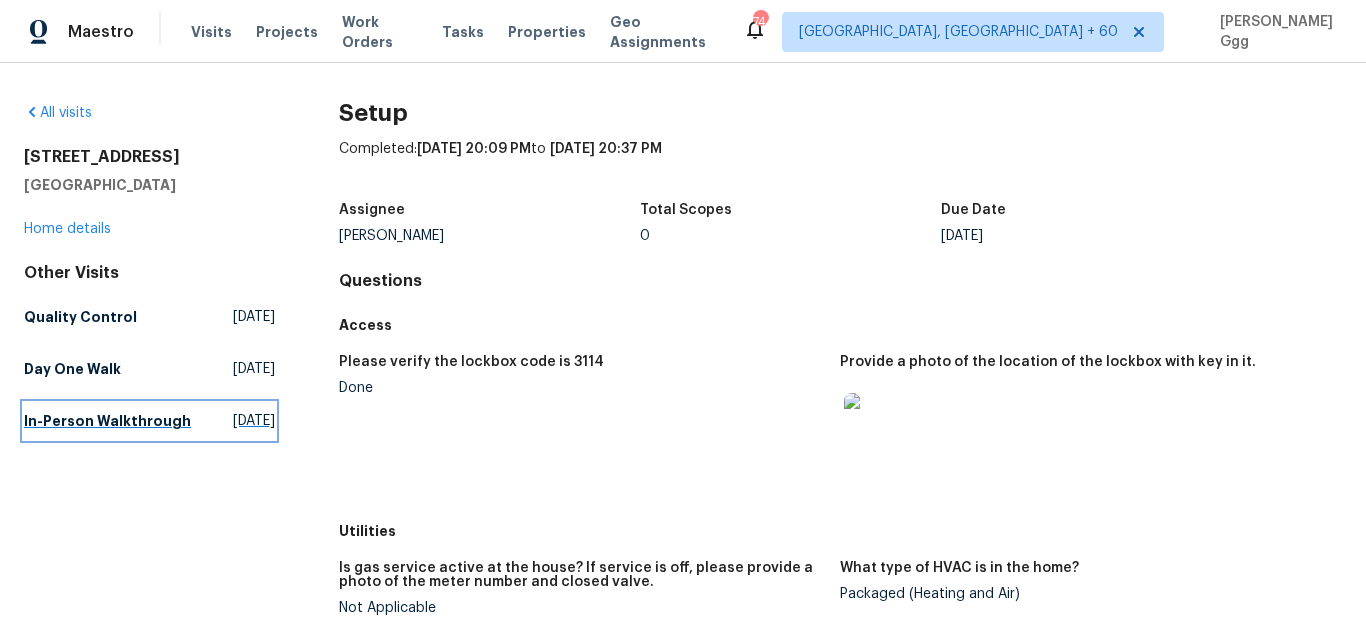click on "In-Person Walkthrough" at bounding box center [107, 421] 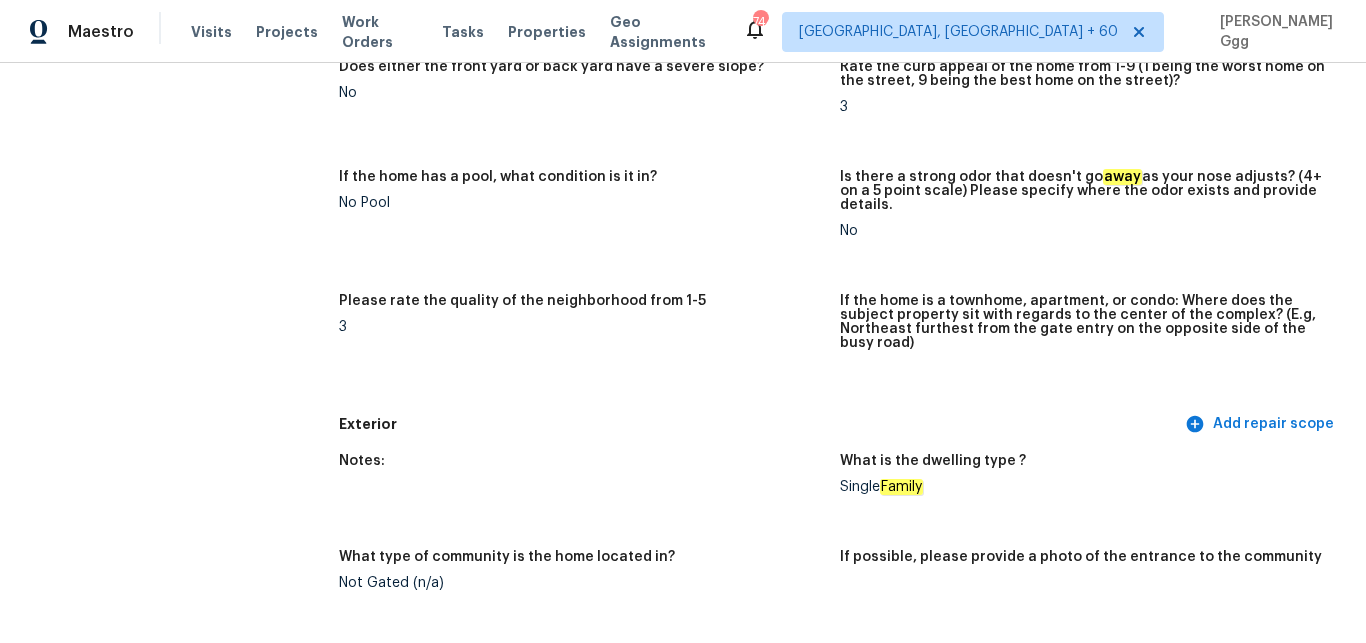 scroll, scrollTop: 756, scrollLeft: 0, axis: vertical 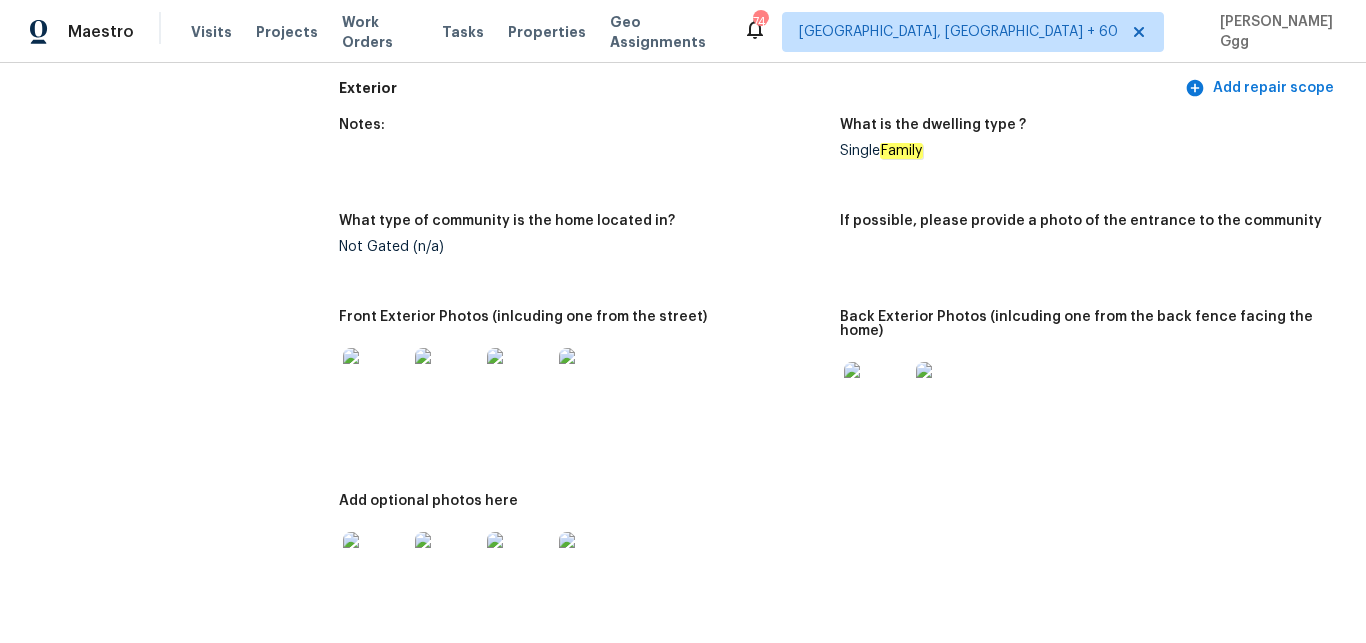 click at bounding box center (876, 394) 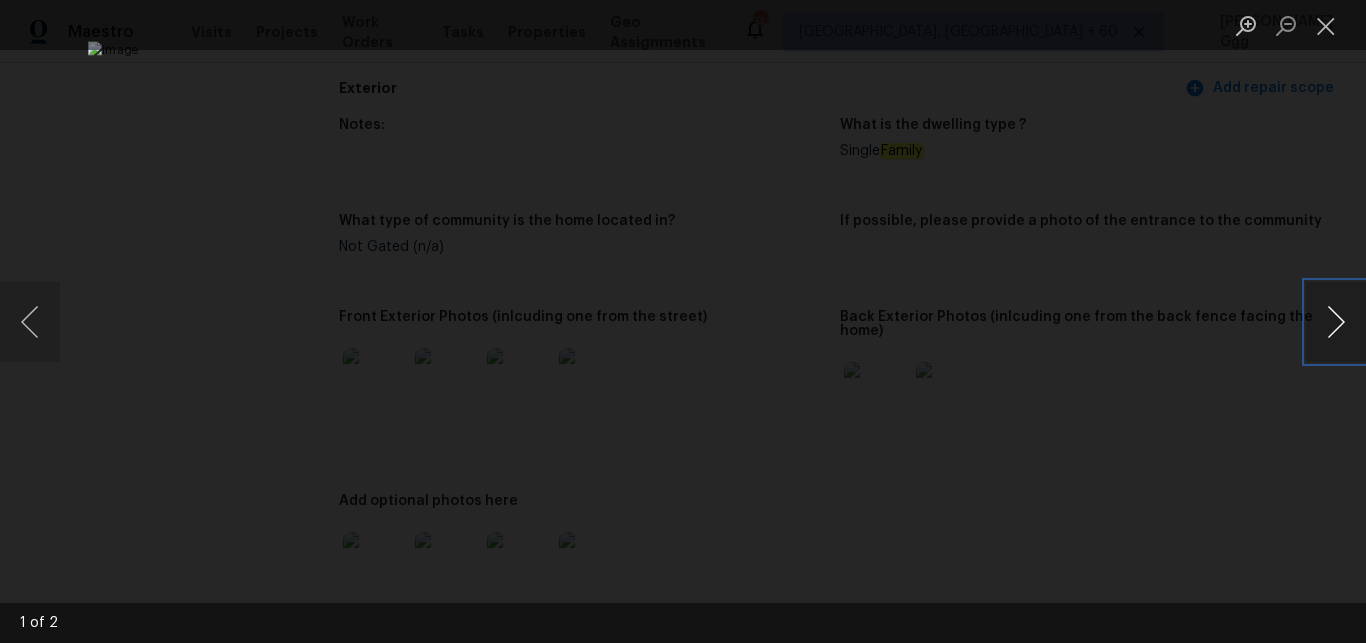 click at bounding box center (1336, 322) 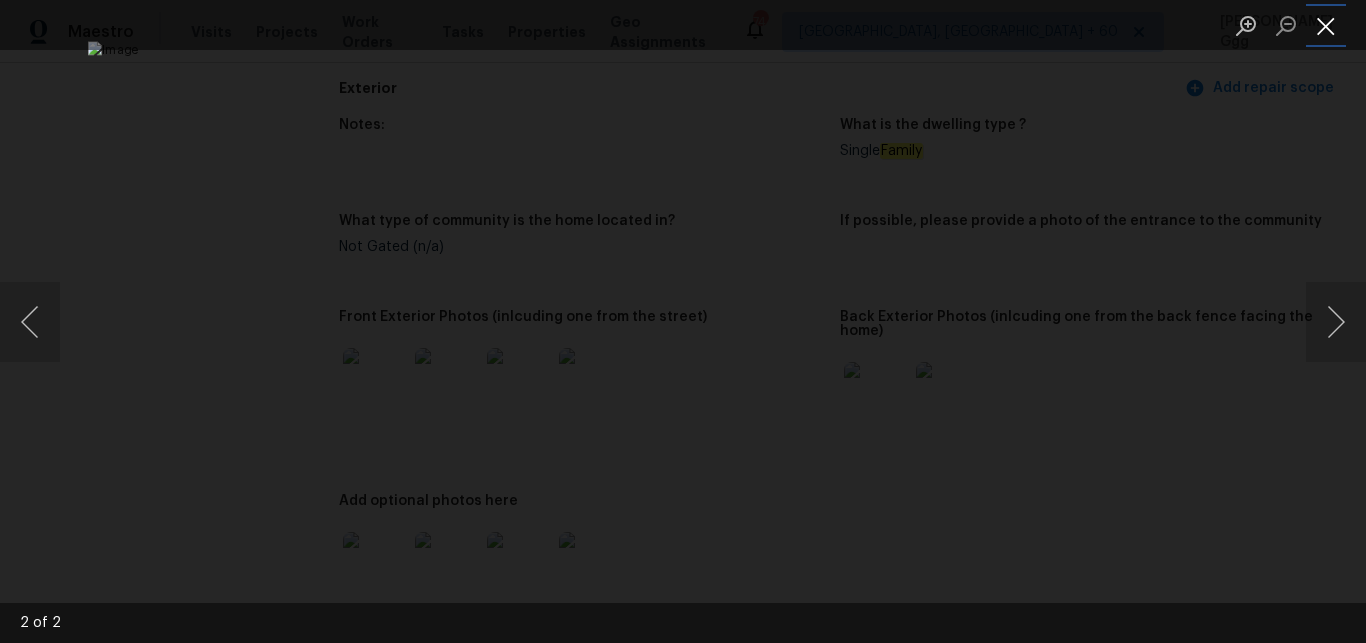 click at bounding box center (1326, 25) 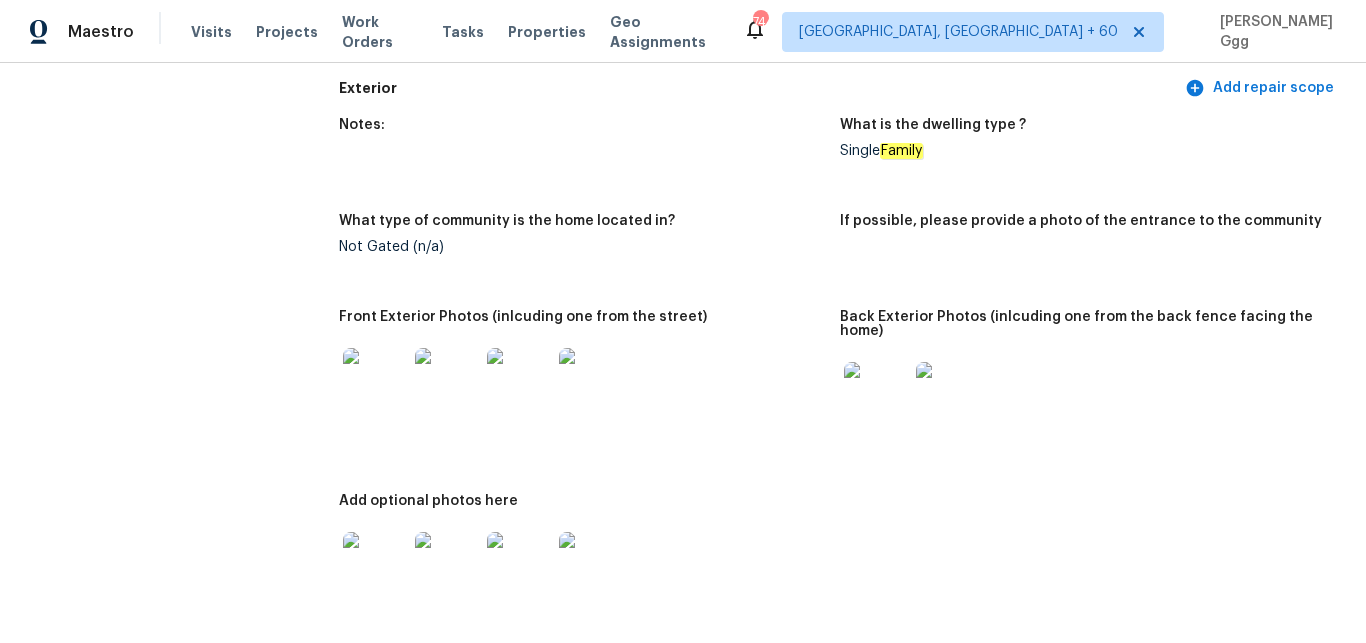 click at bounding box center (375, 380) 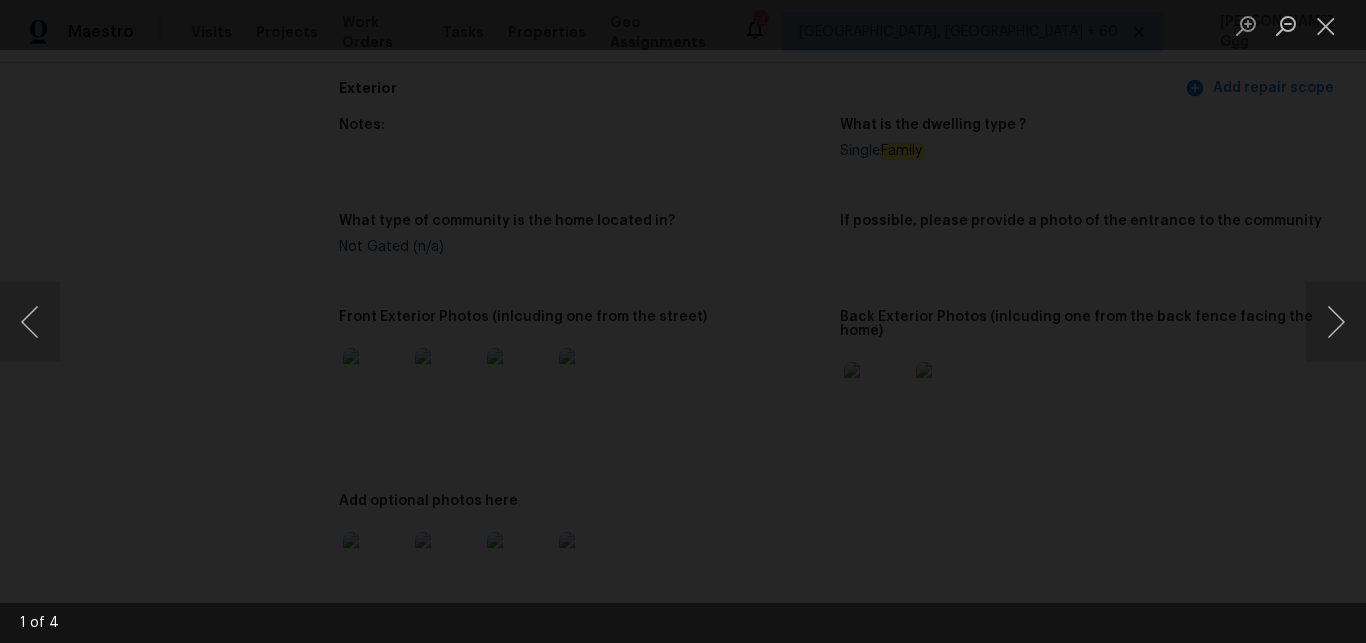 click at bounding box center (3452, -223) 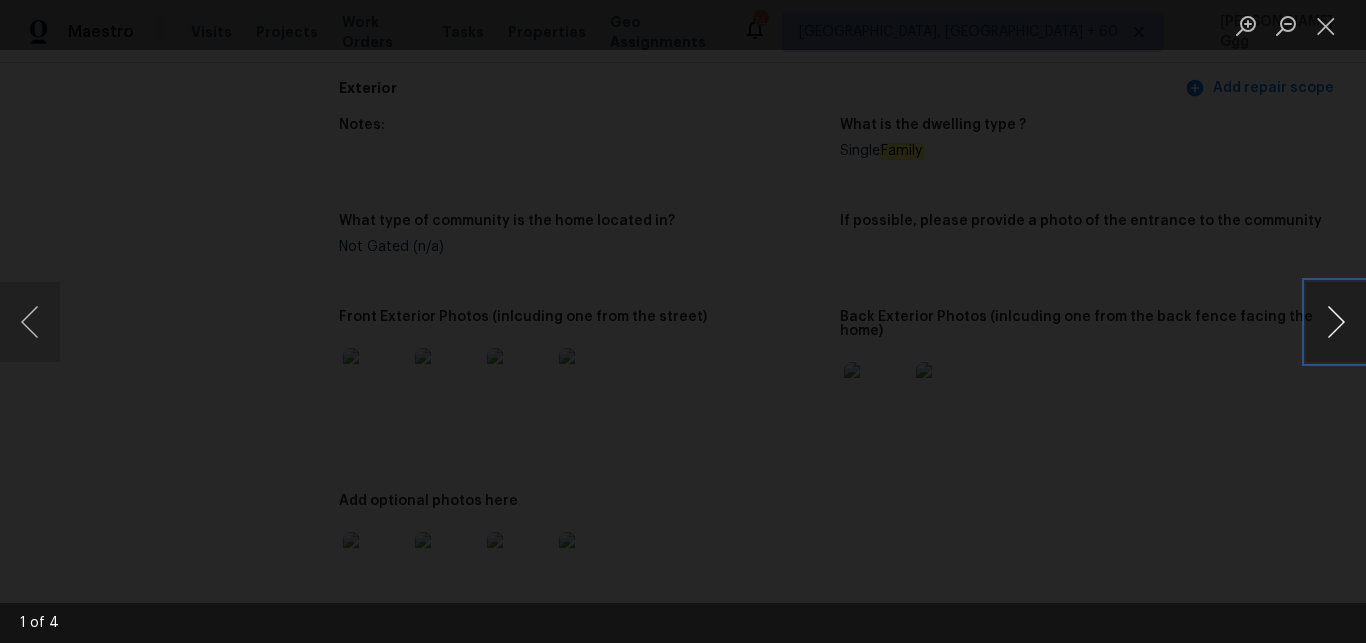 click at bounding box center [1336, 322] 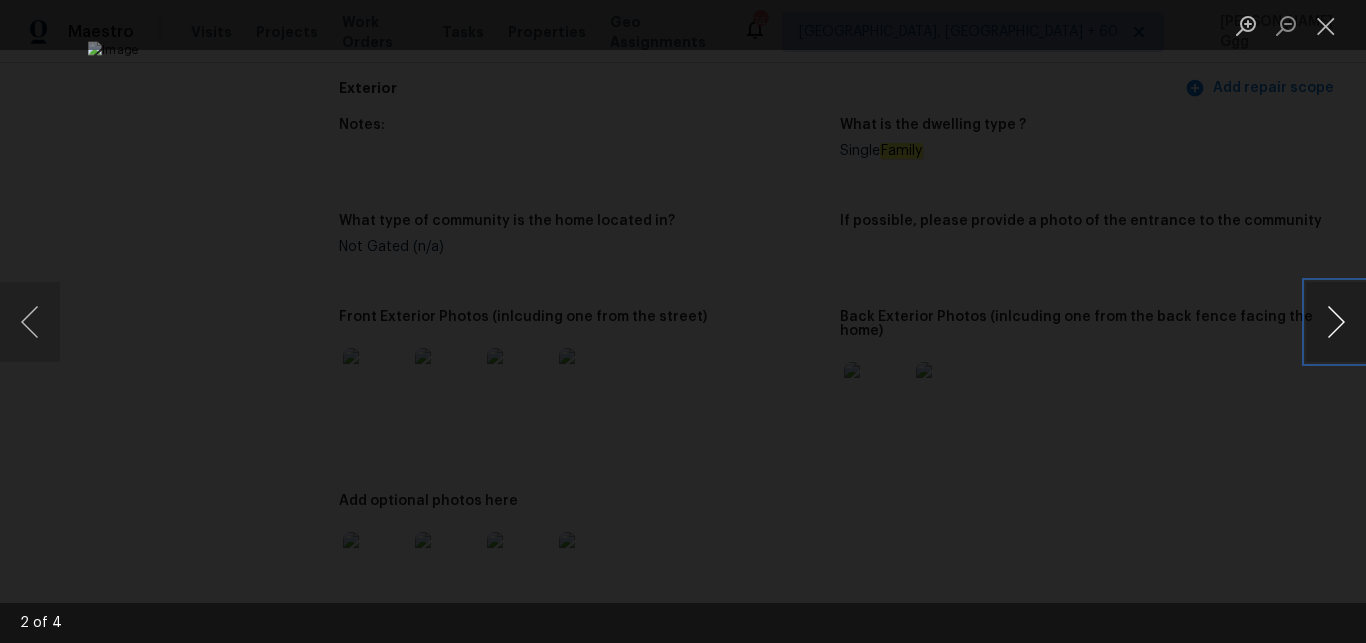 click at bounding box center [1336, 322] 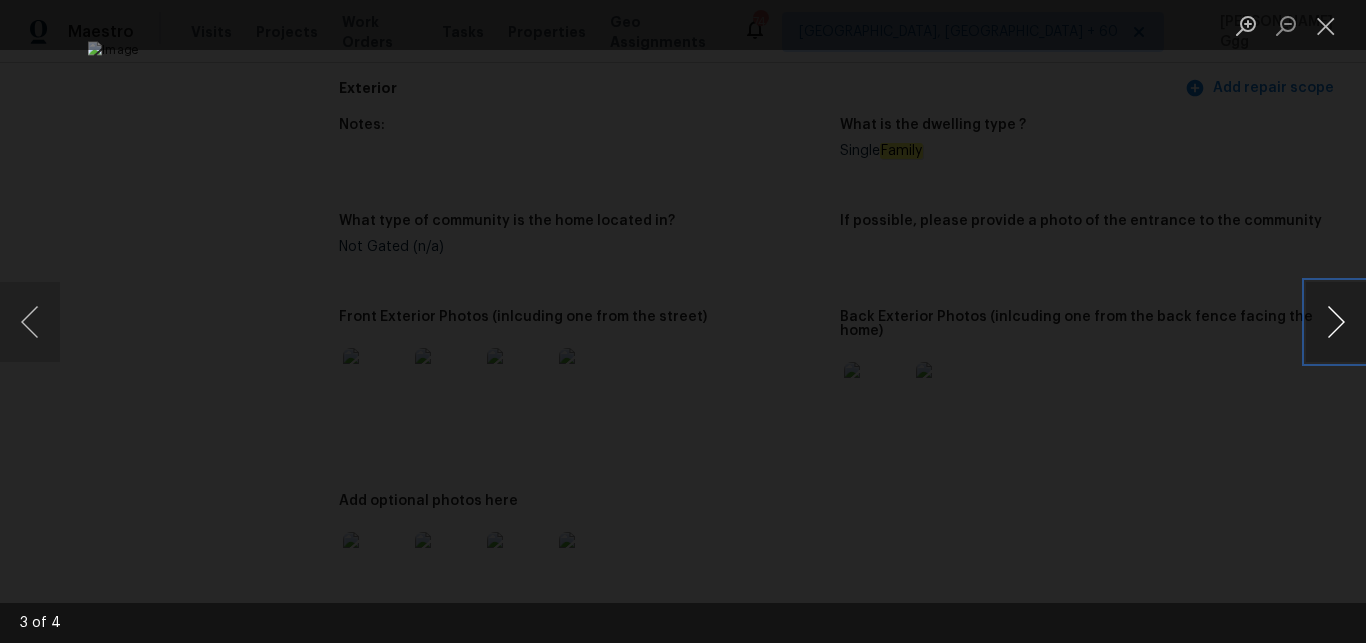 click at bounding box center [1336, 322] 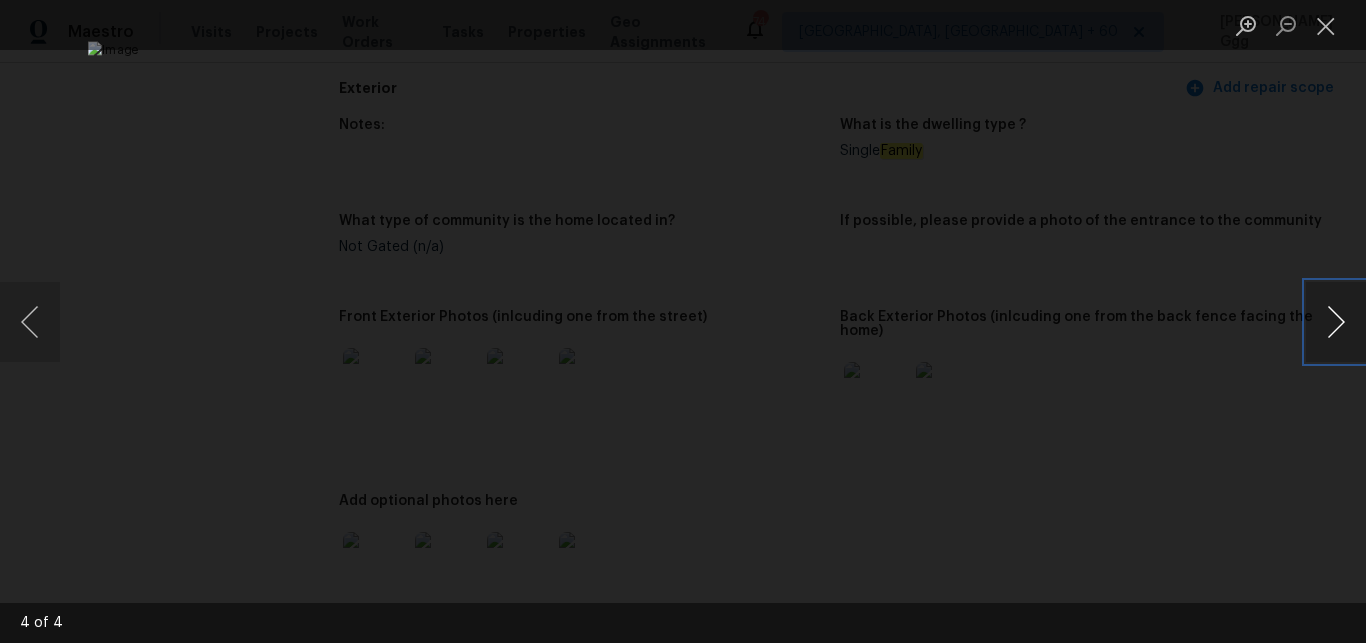 click at bounding box center (1336, 322) 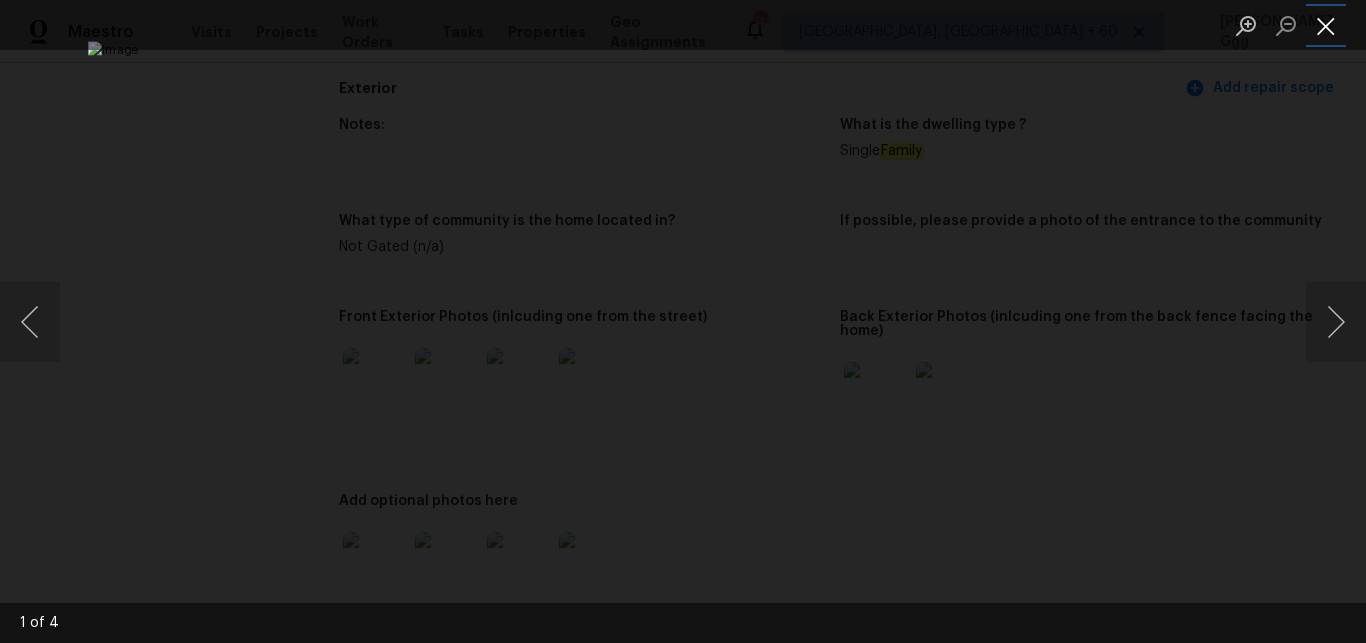 click at bounding box center (1326, 25) 